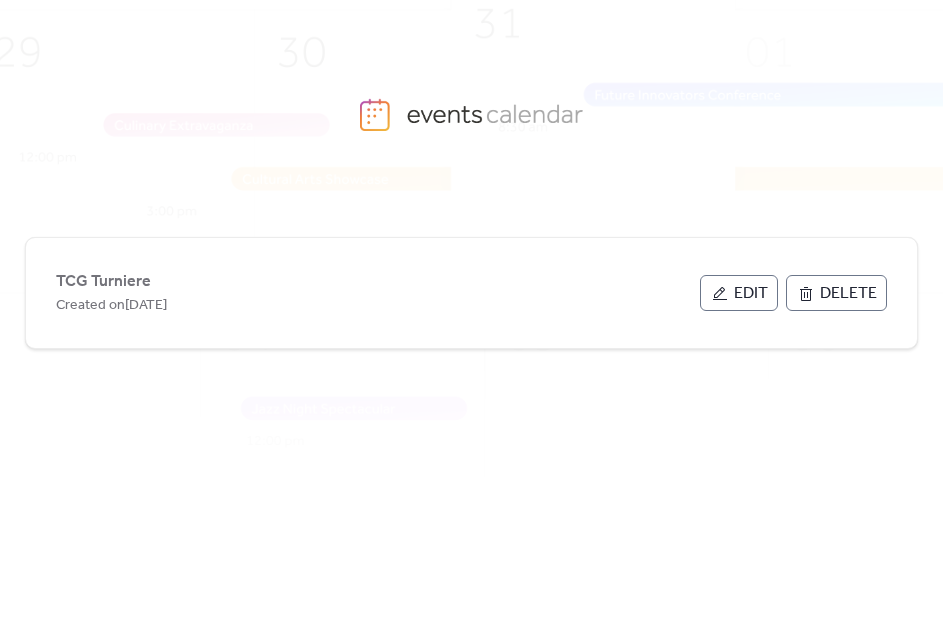scroll, scrollTop: 0, scrollLeft: 0, axis: both 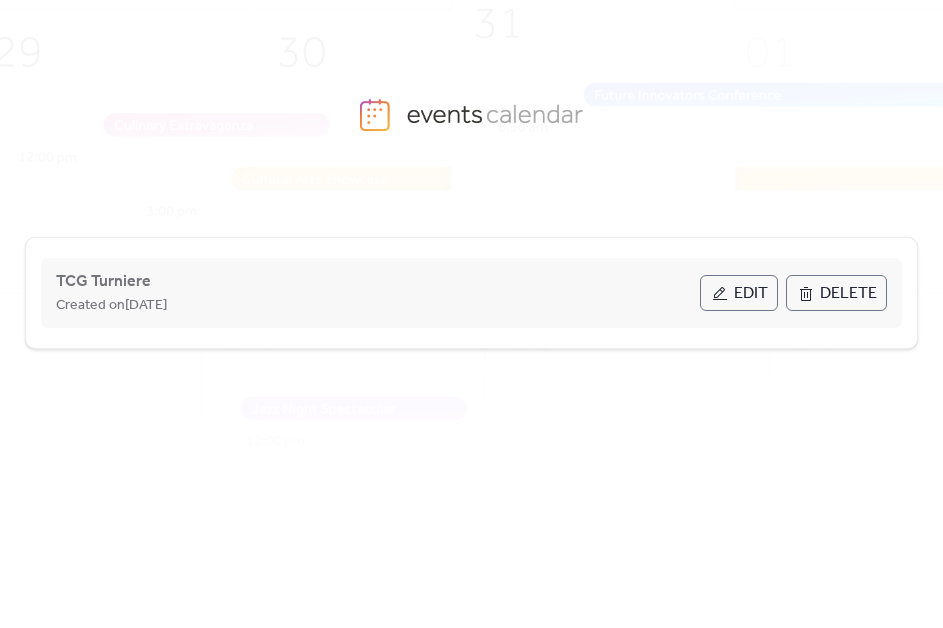 click on "Edit" at bounding box center [751, 294] 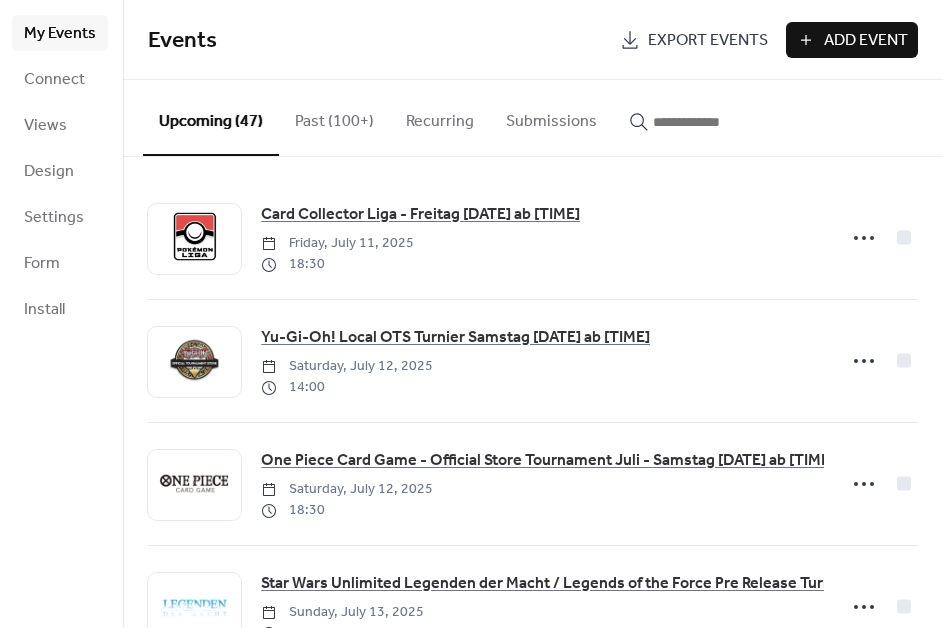 click on "Add Event" at bounding box center (866, 41) 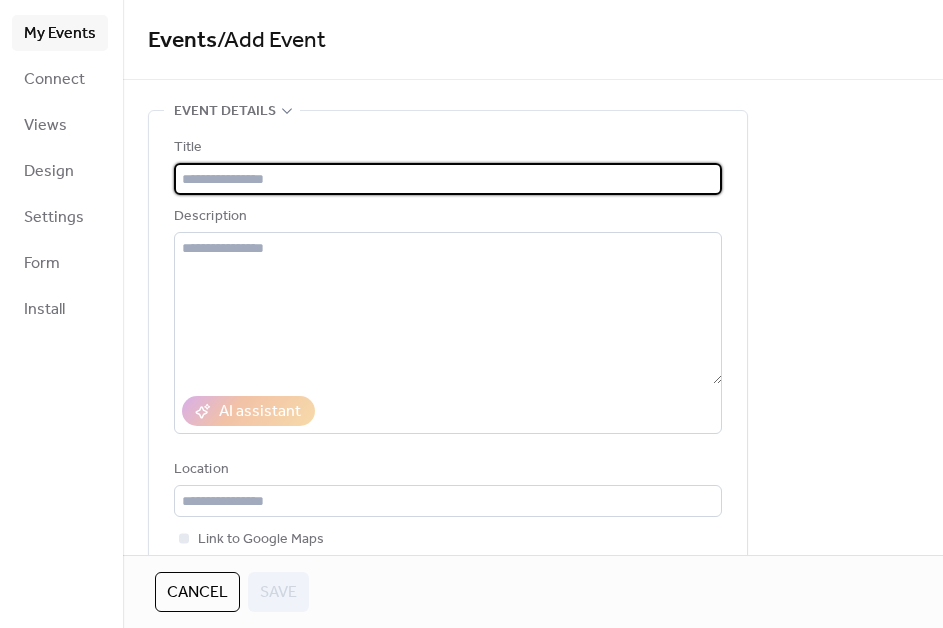 click at bounding box center (448, 179) 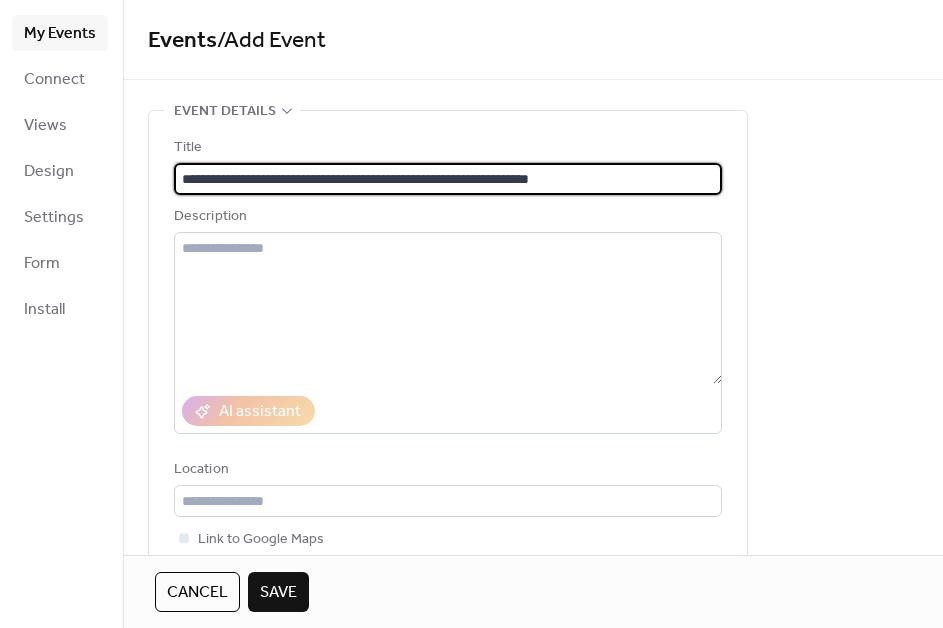 type on "**********" 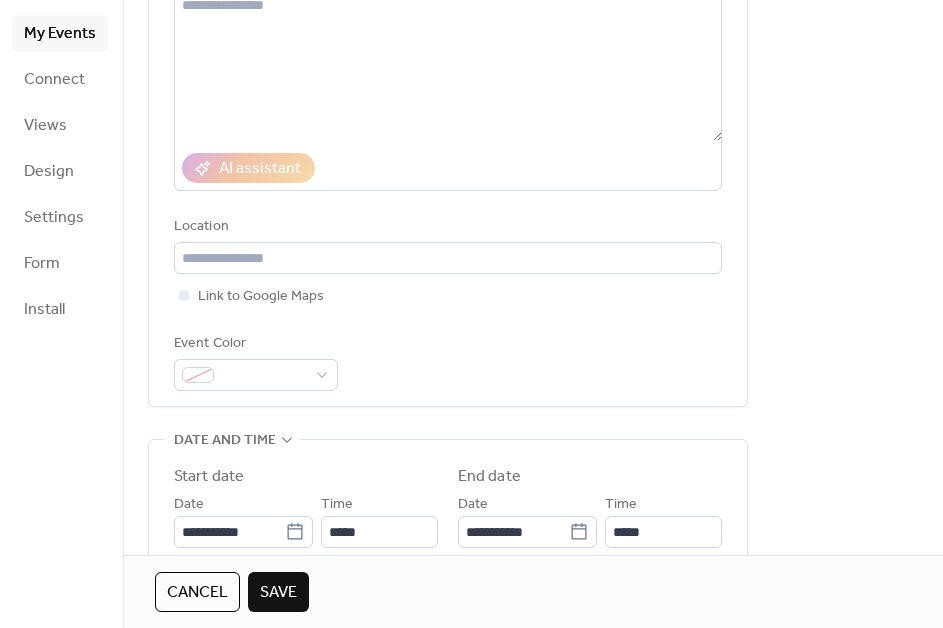 scroll, scrollTop: 416, scrollLeft: 0, axis: vertical 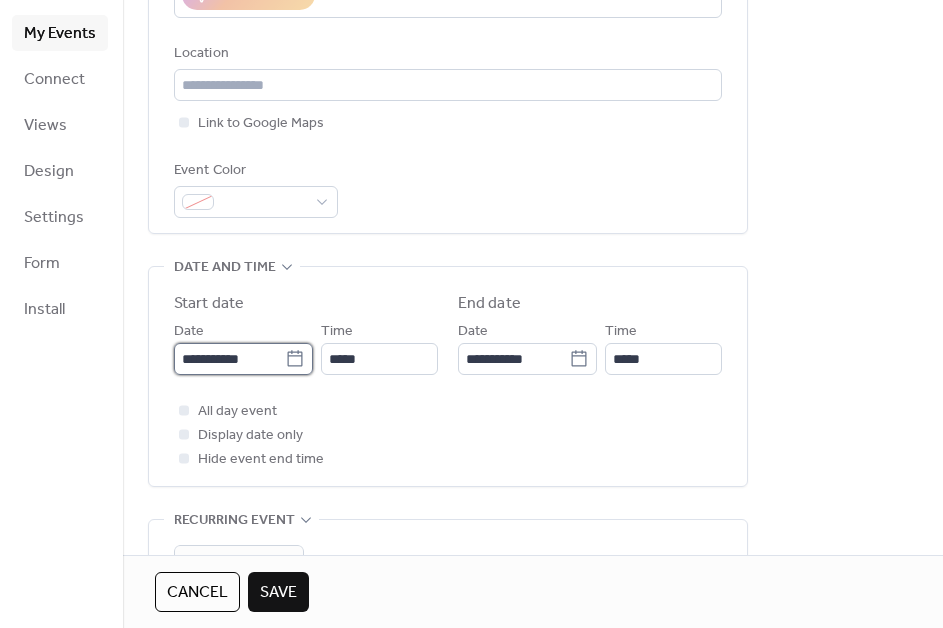 click on "**********" at bounding box center [229, 359] 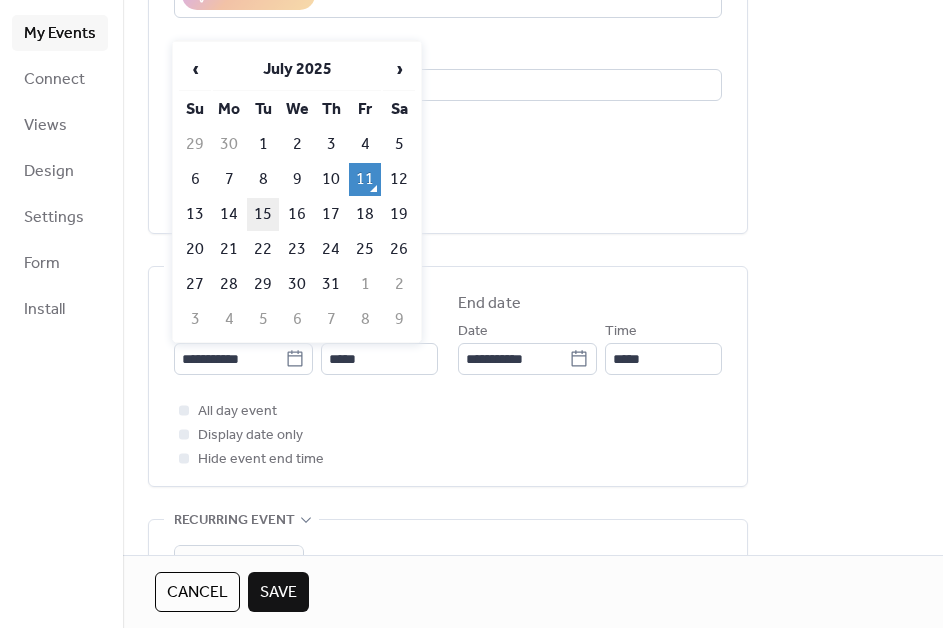 click on "15" at bounding box center [263, 214] 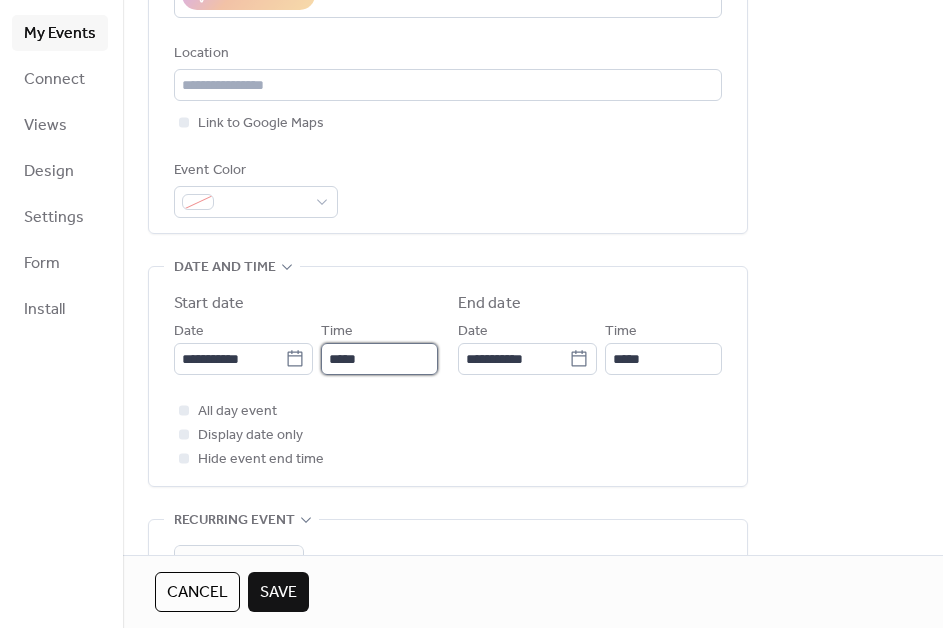 click on "*****" at bounding box center (379, 359) 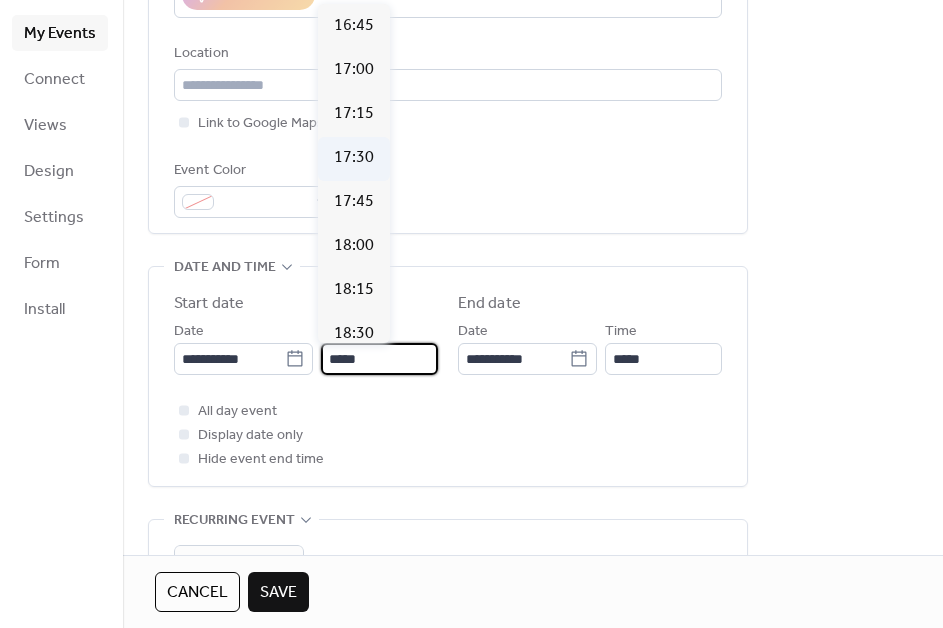 scroll, scrollTop: 2951, scrollLeft: 0, axis: vertical 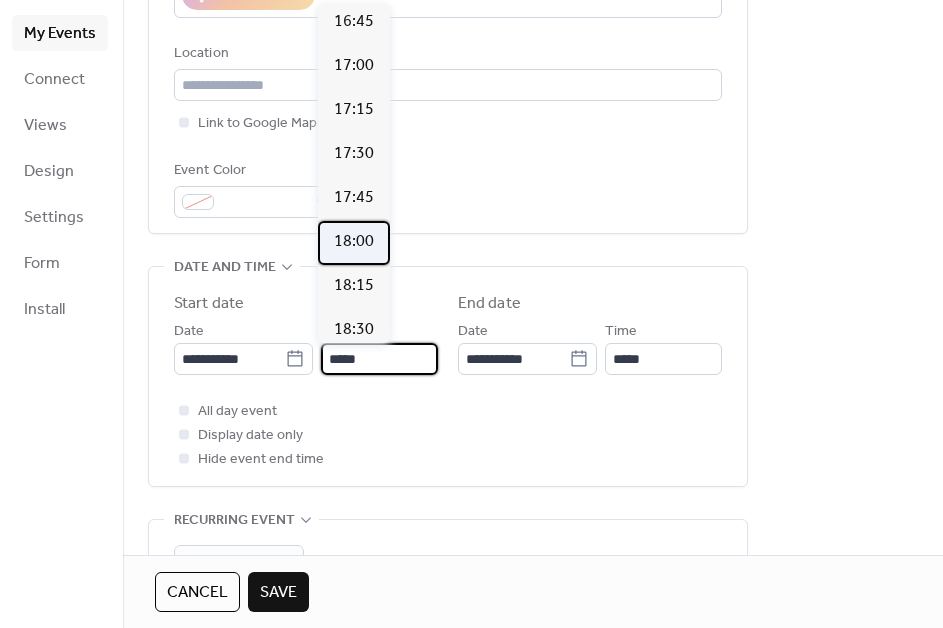 click on "18:00" at bounding box center [354, 242] 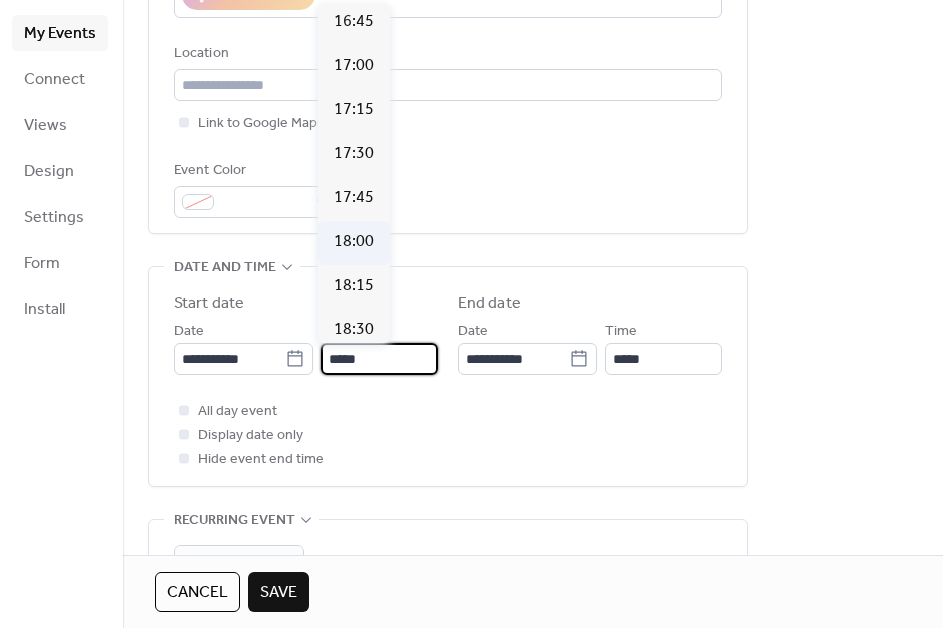type on "*****" 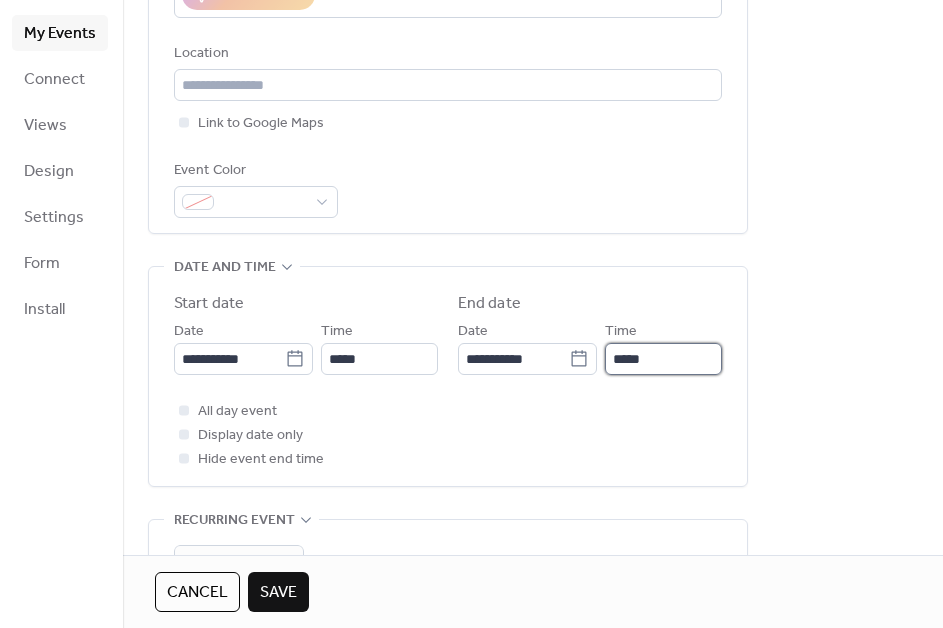 click on "*****" at bounding box center (663, 359) 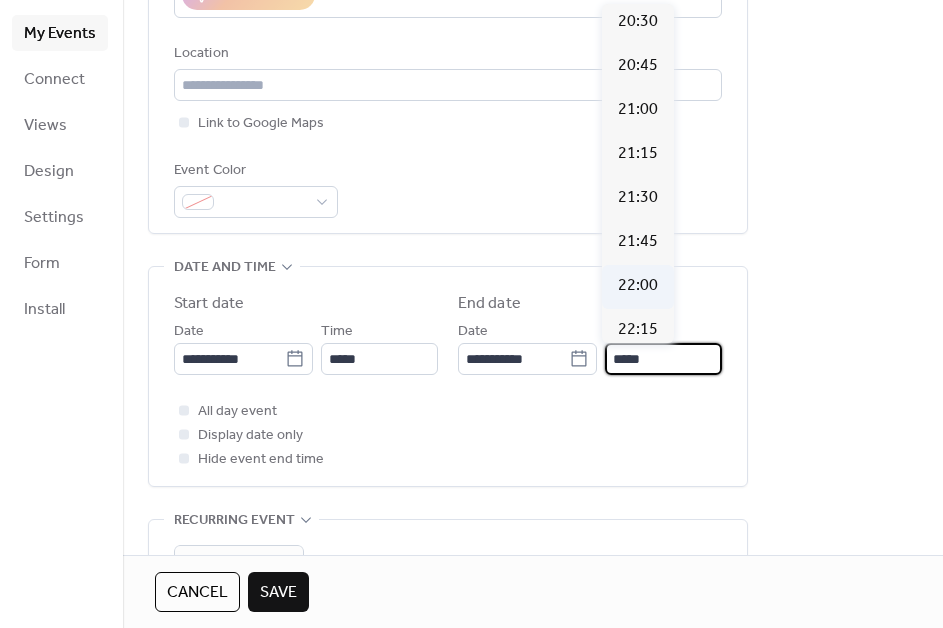 scroll, scrollTop: 400, scrollLeft: 0, axis: vertical 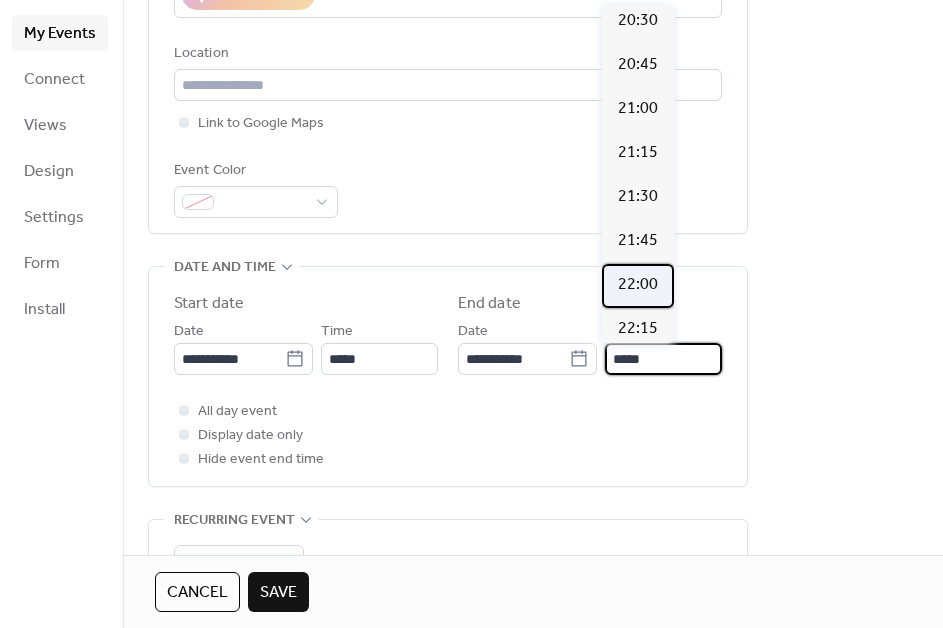 click on "22:00" at bounding box center (638, 285) 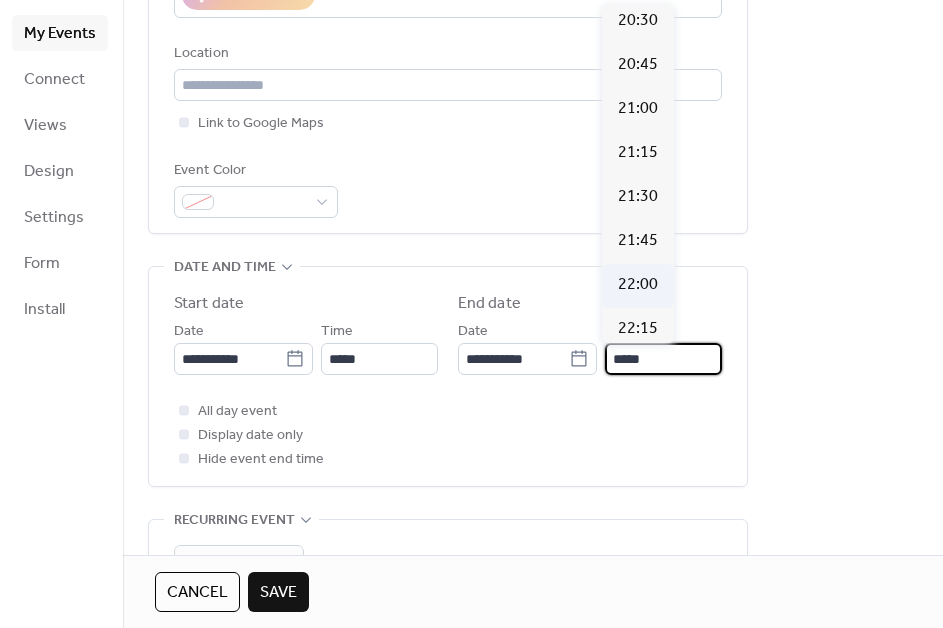type on "*****" 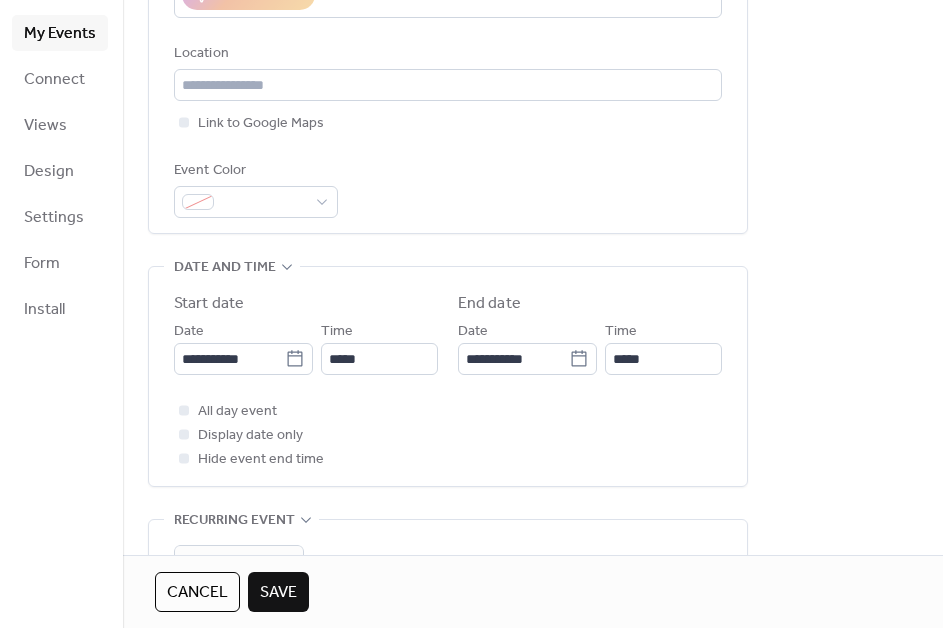 click on "**********" at bounding box center (533, 411) 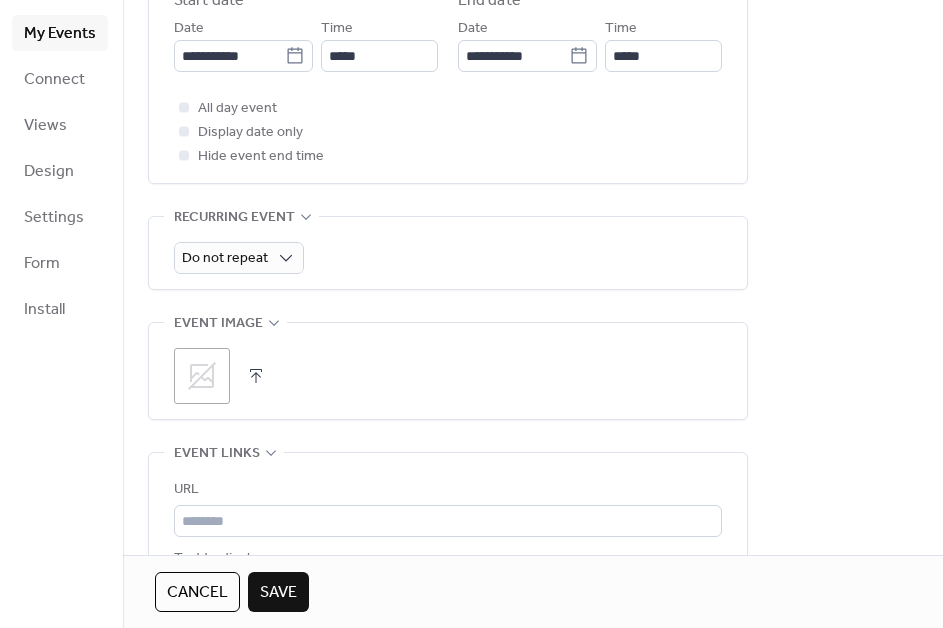 scroll, scrollTop: 878, scrollLeft: 0, axis: vertical 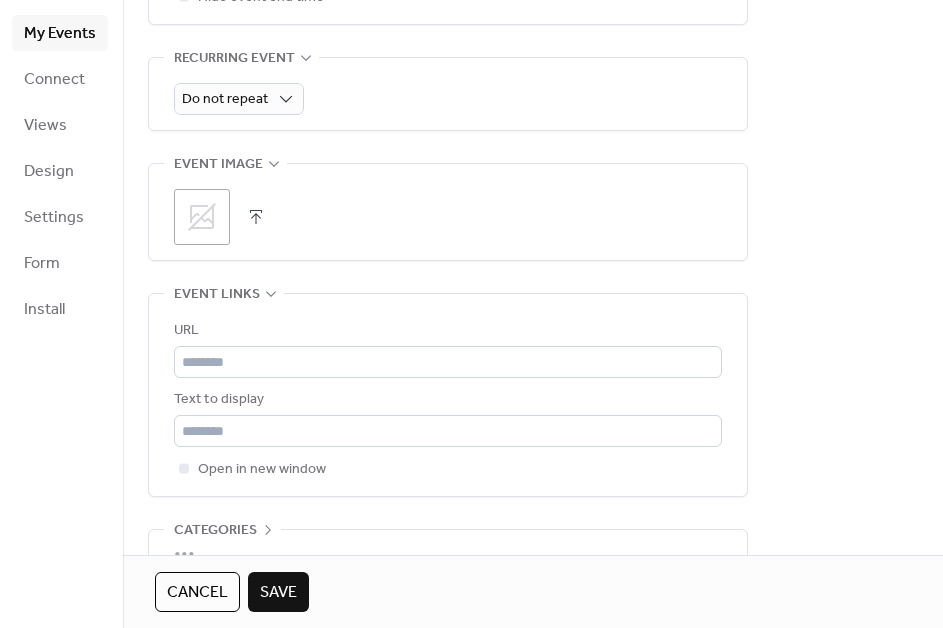 click 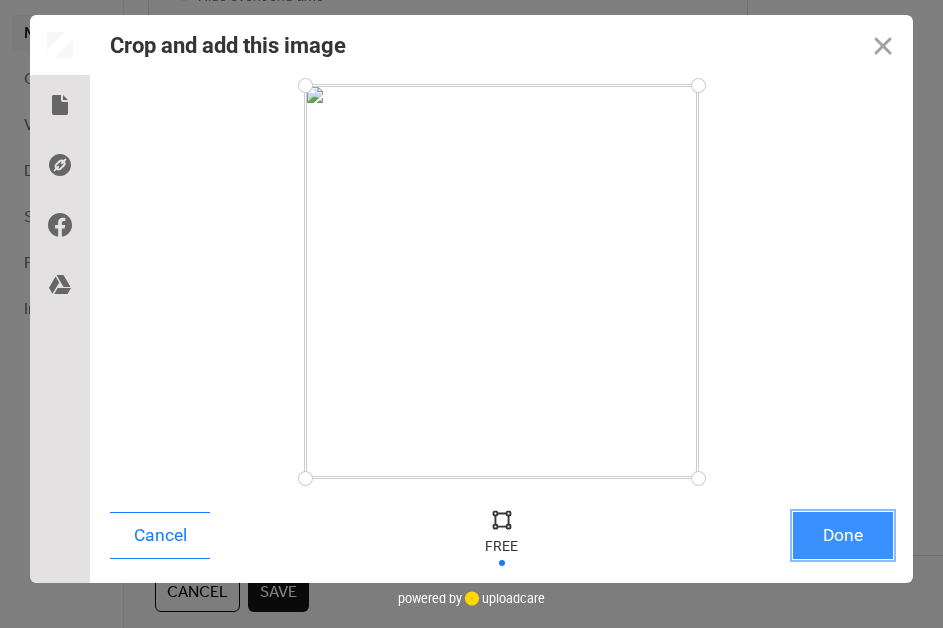 click on "Done" at bounding box center [843, 535] 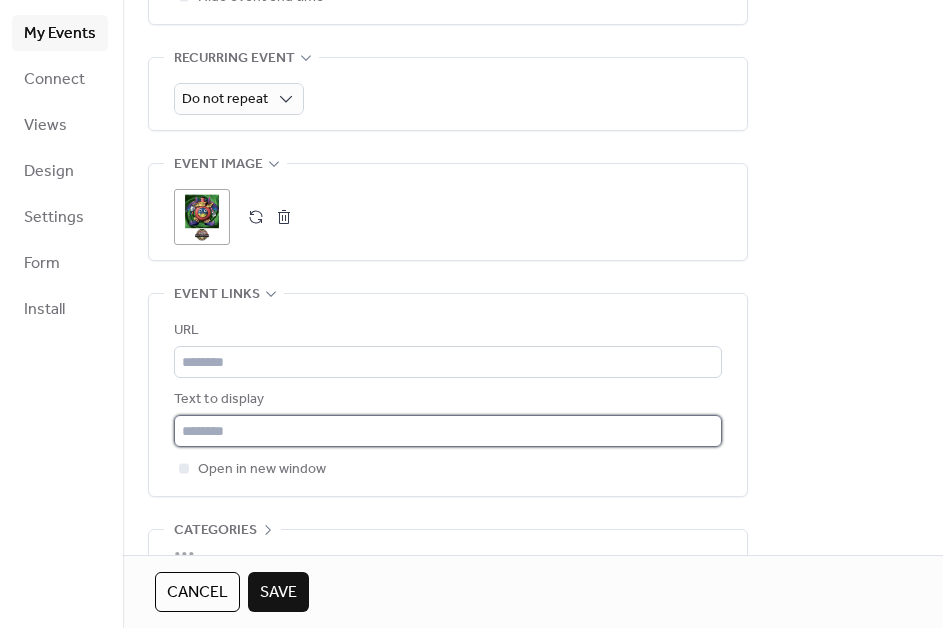 click at bounding box center (448, 431) 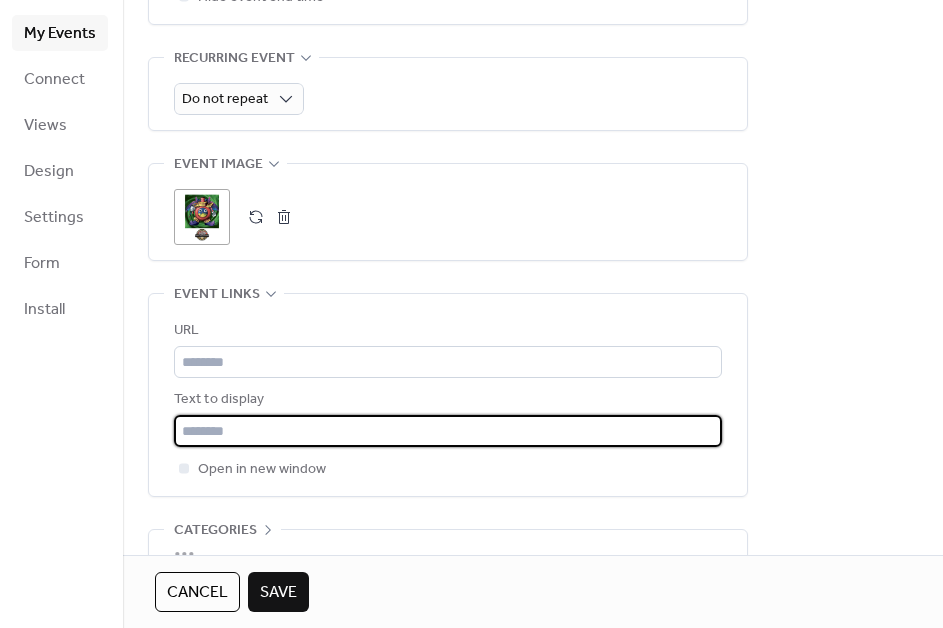paste on "**********" 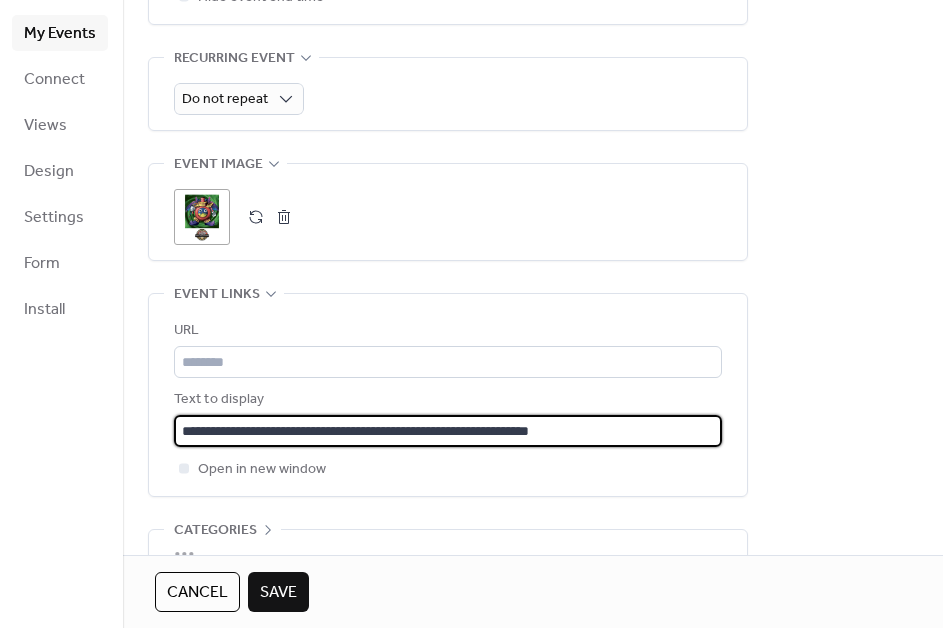 type on "**********" 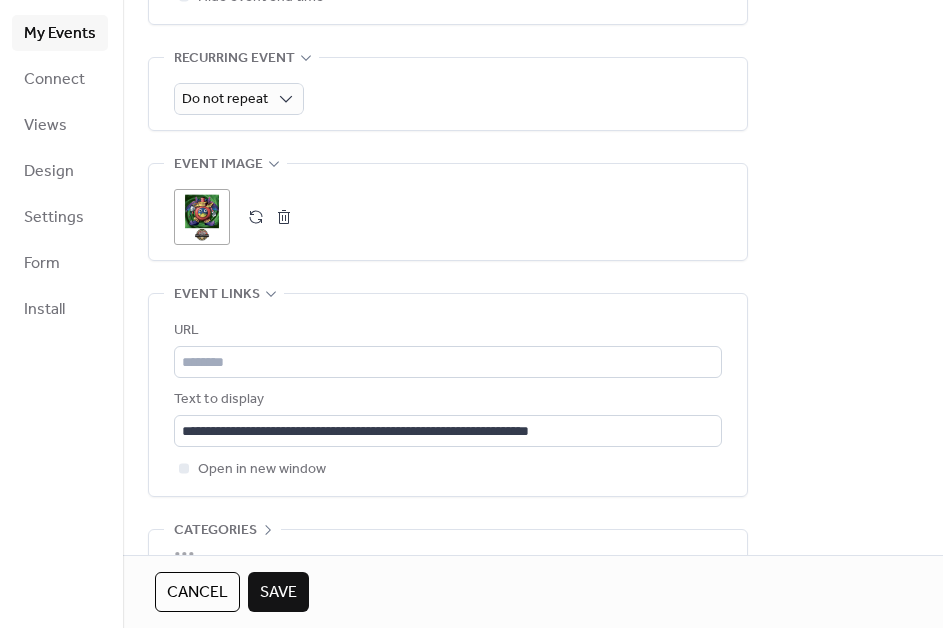click on "**********" at bounding box center (448, 400) 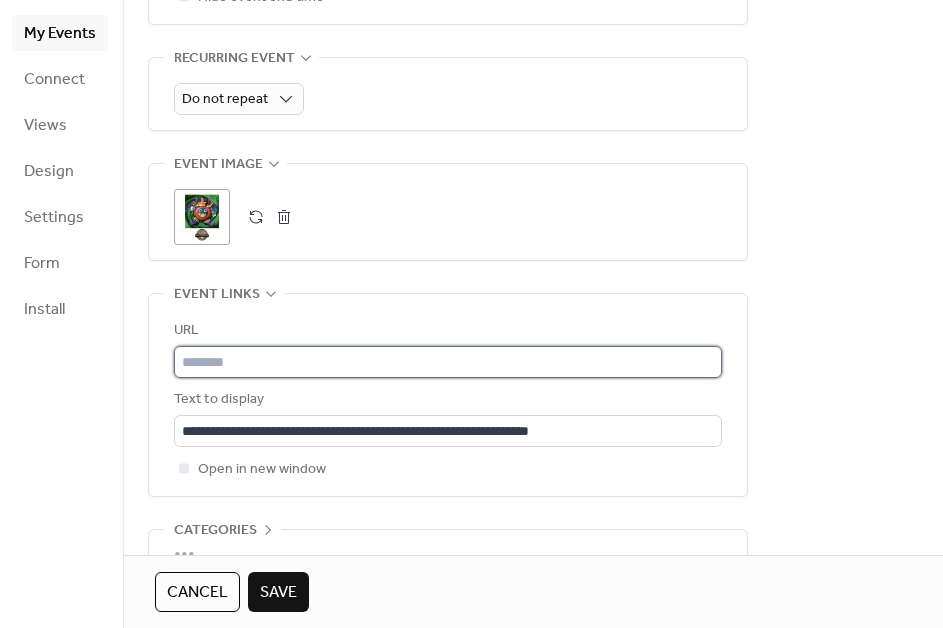 click at bounding box center [448, 362] 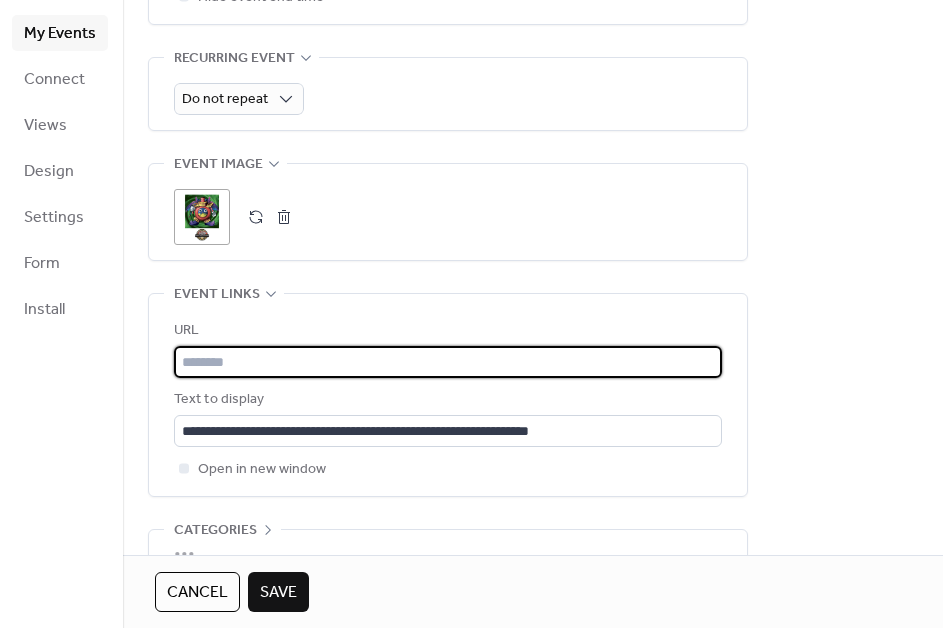 paste on "**********" 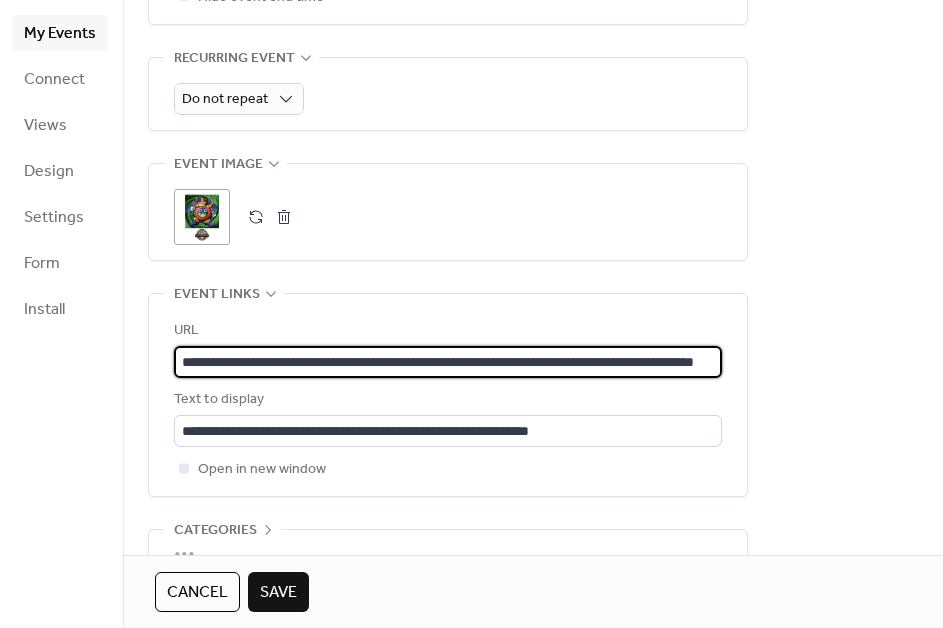 scroll, scrollTop: 0, scrollLeft: 126, axis: horizontal 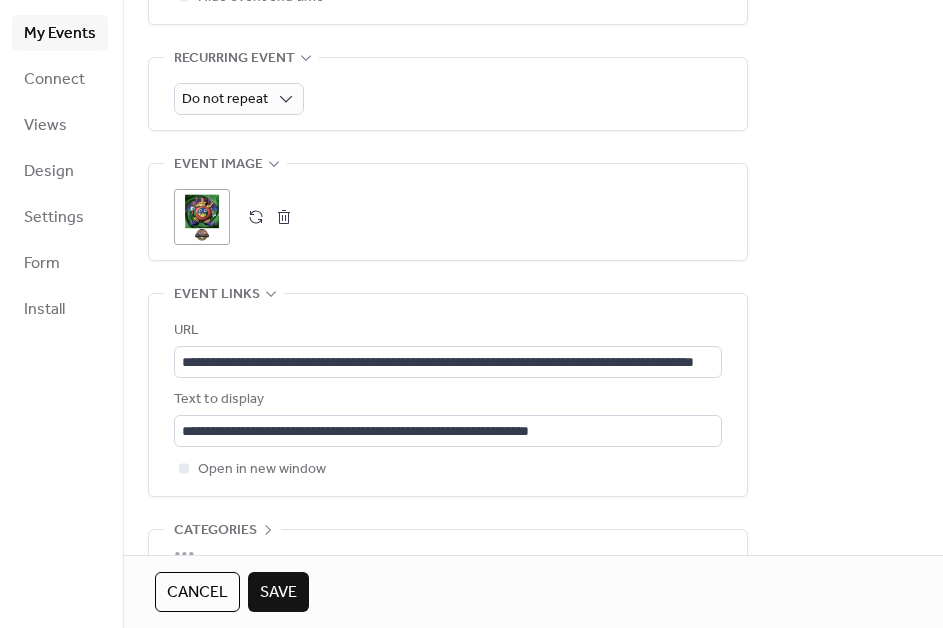 click on "**********" at bounding box center (533, -51) 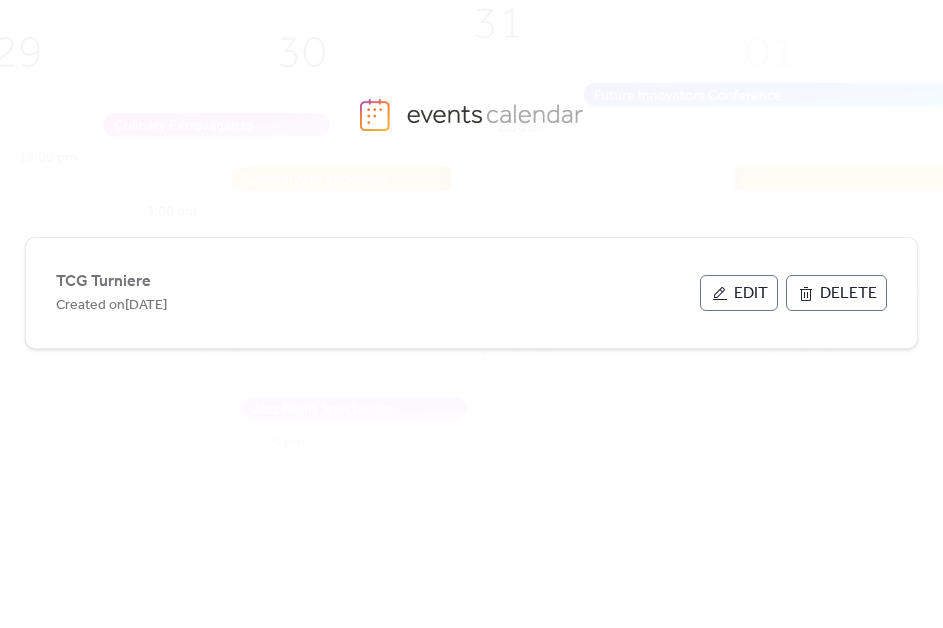 scroll, scrollTop: 0, scrollLeft: 0, axis: both 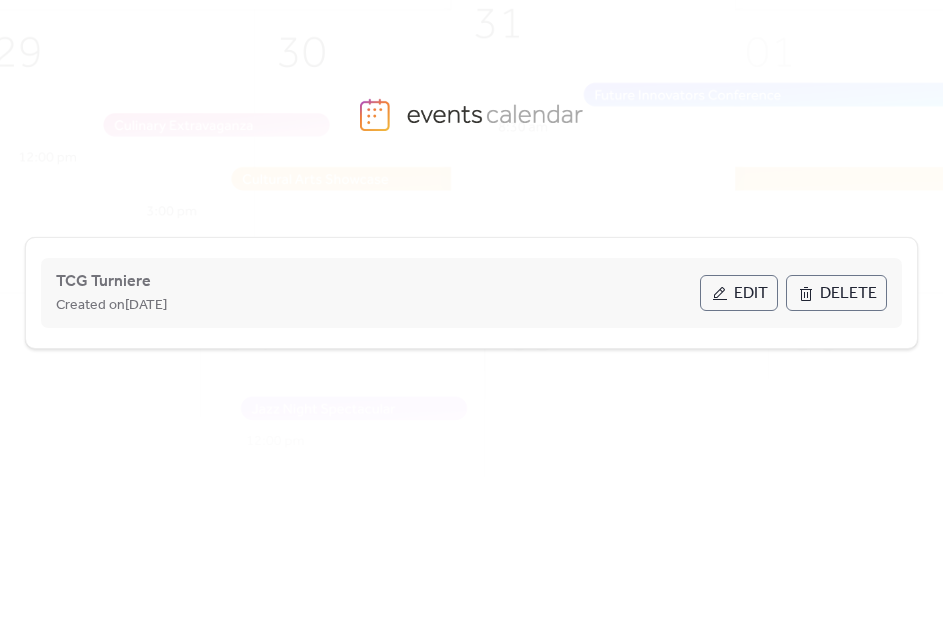 click on "Edit" at bounding box center (751, 294) 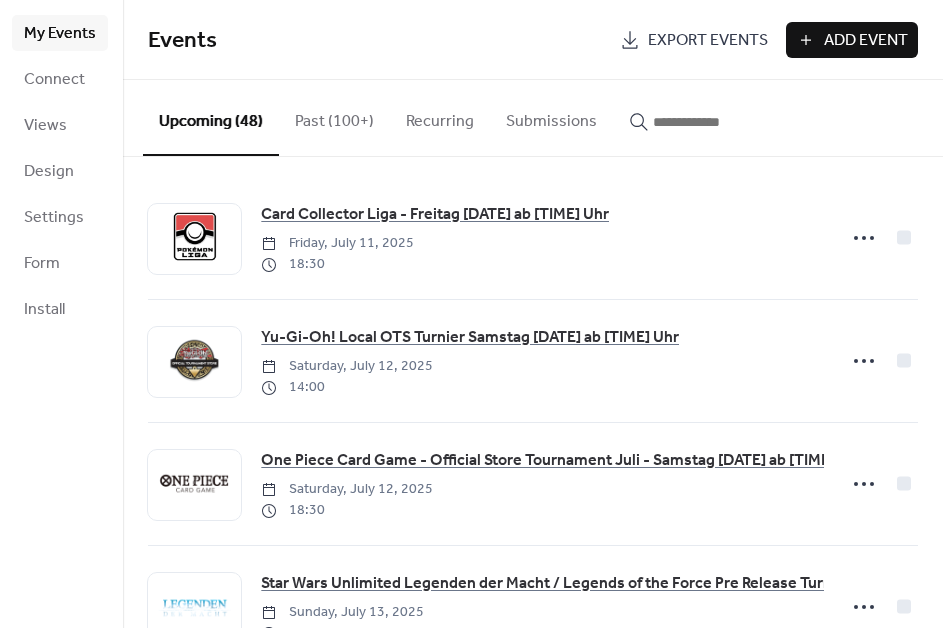 click on "Add Event" at bounding box center (852, 40) 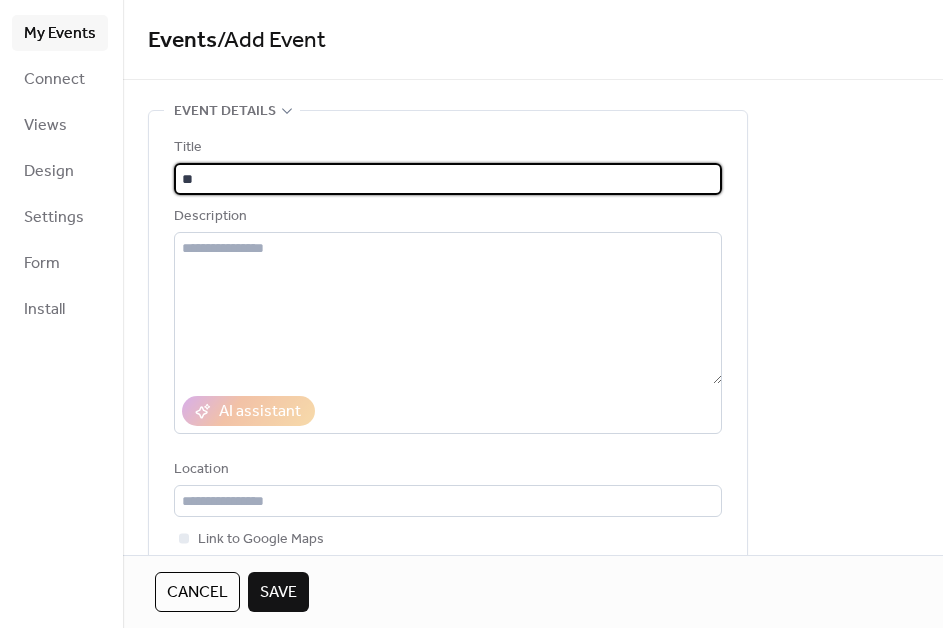 type on "*" 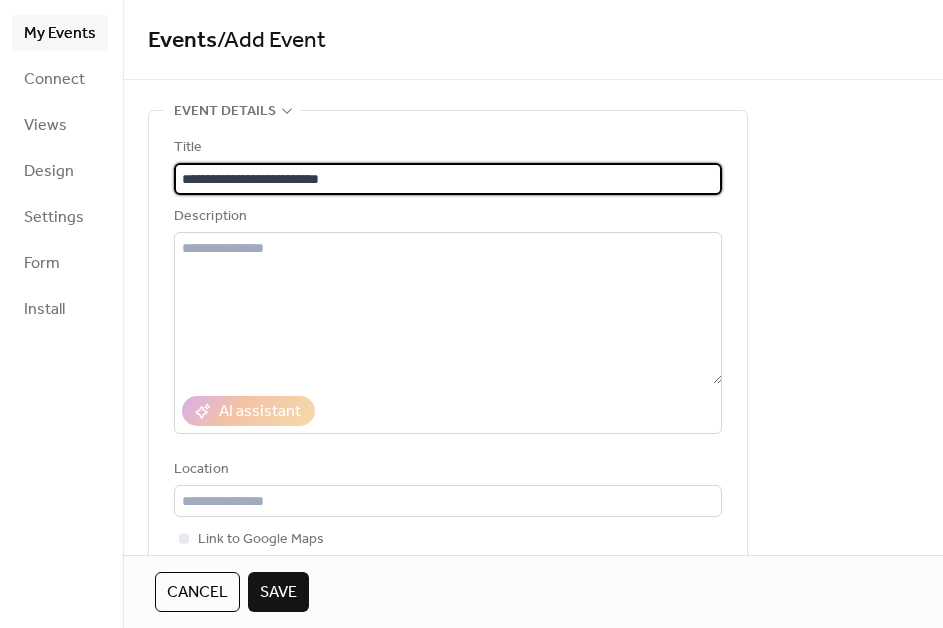 type on "**********" 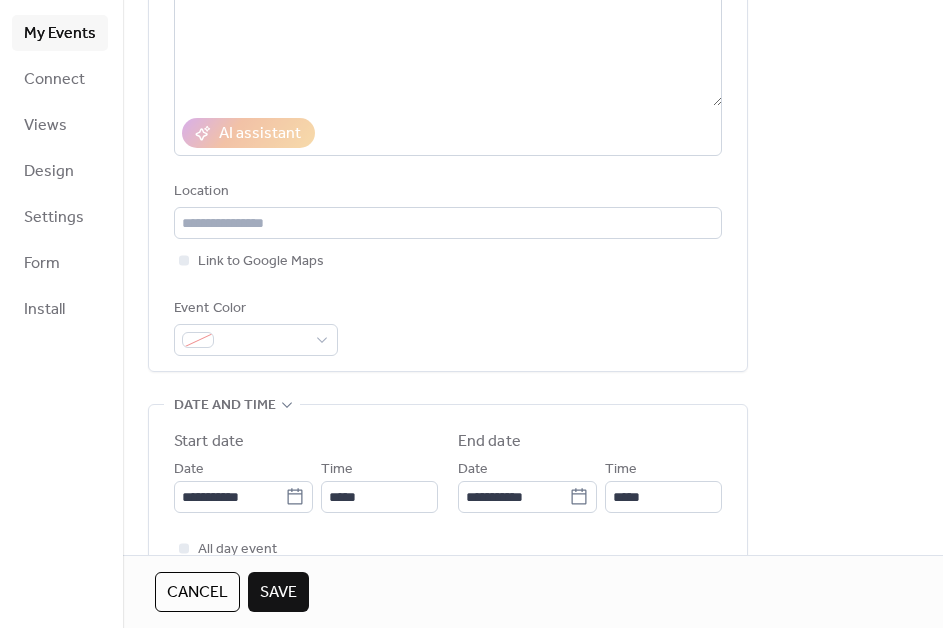 scroll, scrollTop: 383, scrollLeft: 0, axis: vertical 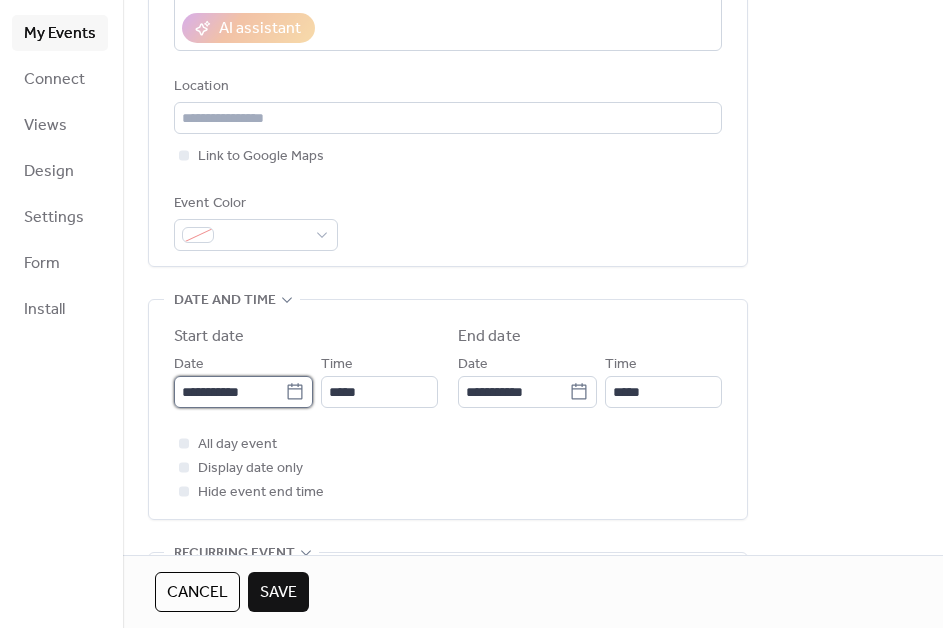 click on "**********" at bounding box center (229, 392) 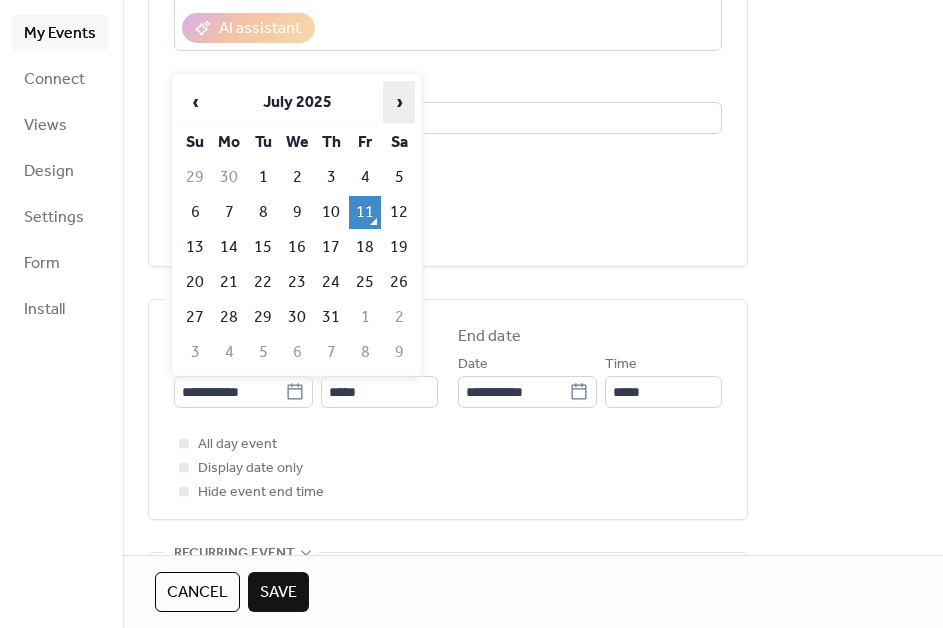 click on "›" at bounding box center [399, 102] 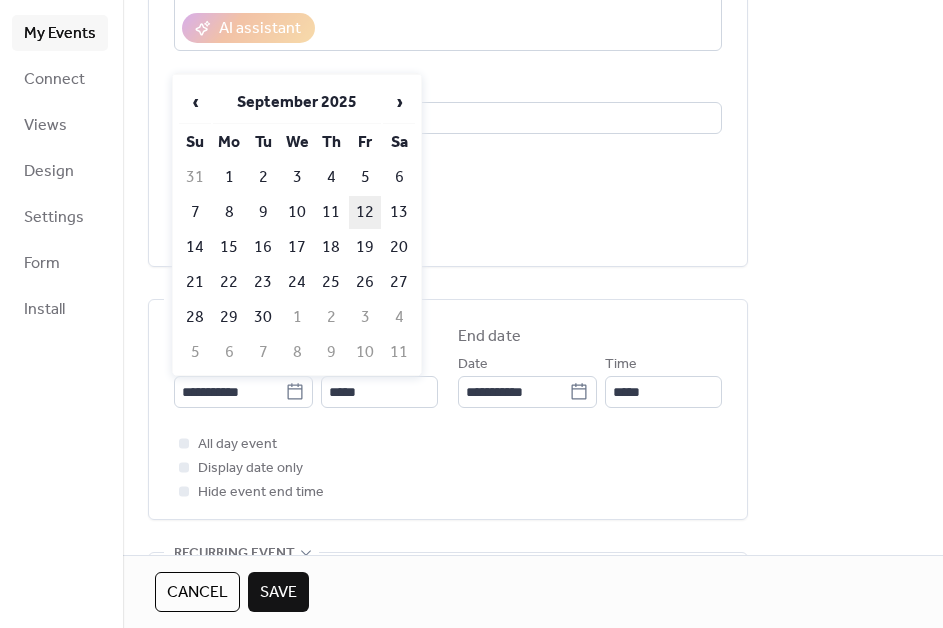 click on "12" at bounding box center (365, 212) 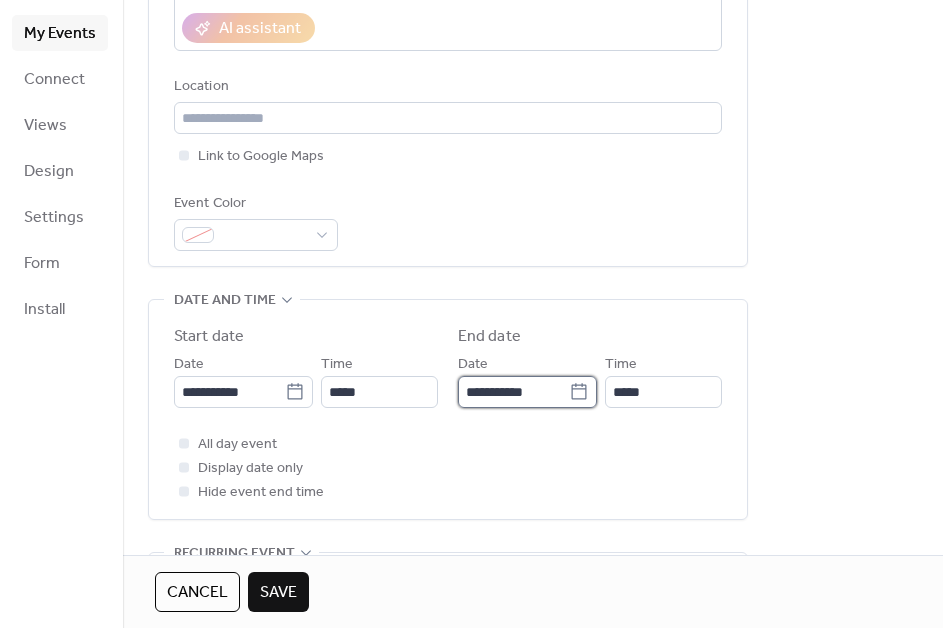click on "**********" at bounding box center (513, 392) 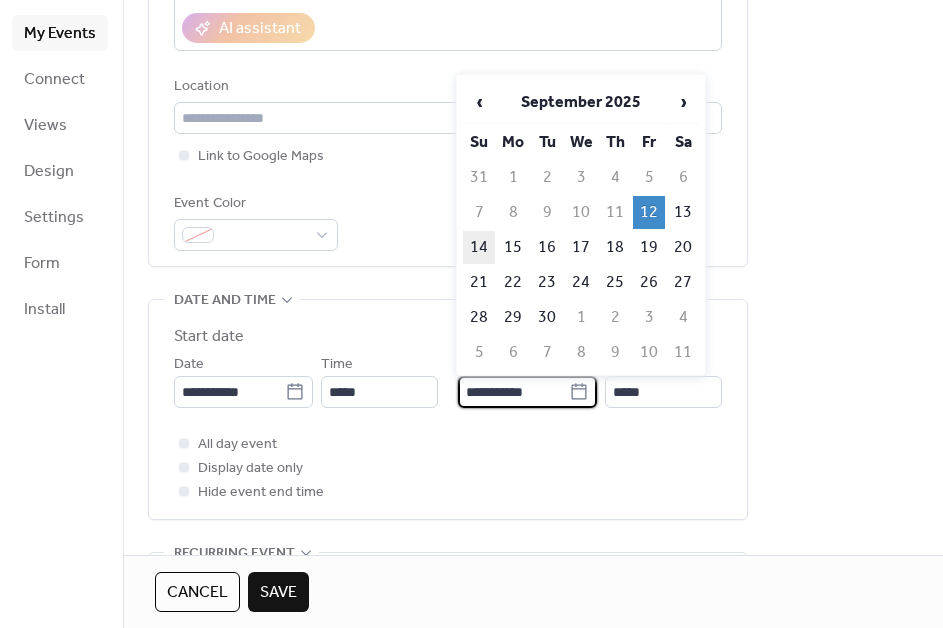 click on "14" at bounding box center (479, 247) 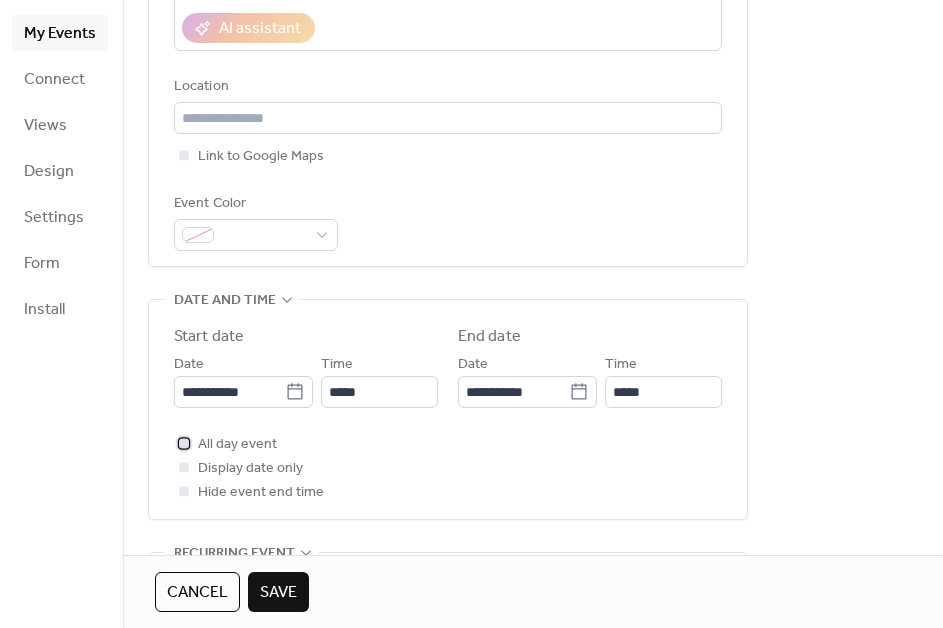 click at bounding box center (184, 443) 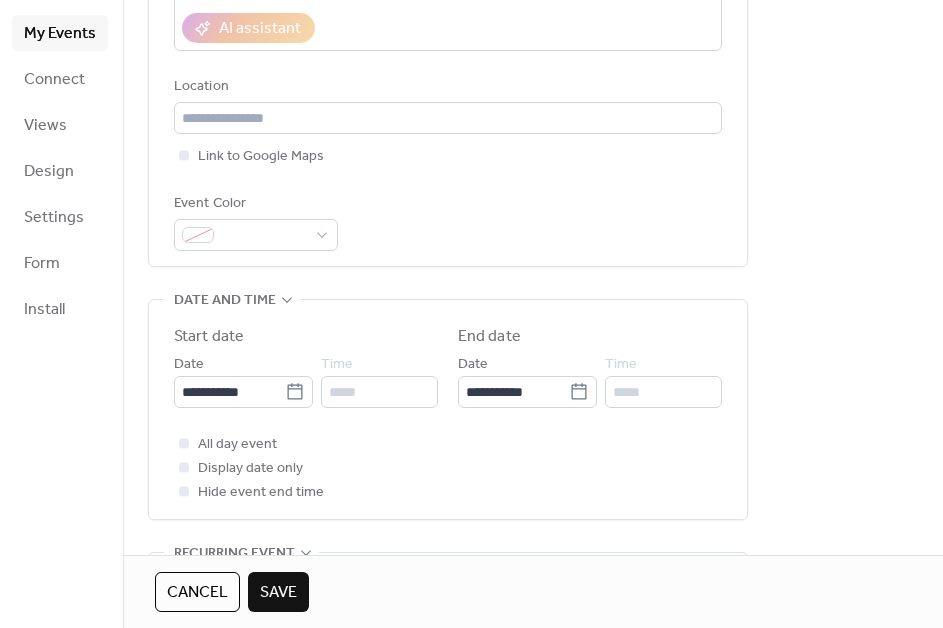 click on "All day event Display date only Hide event end time" at bounding box center (448, 468) 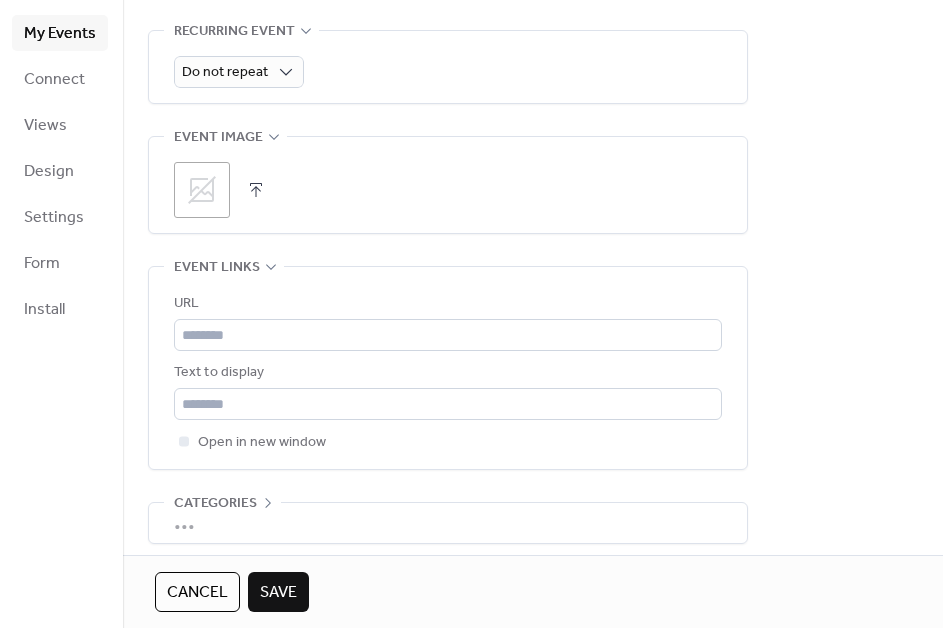 scroll, scrollTop: 990, scrollLeft: 0, axis: vertical 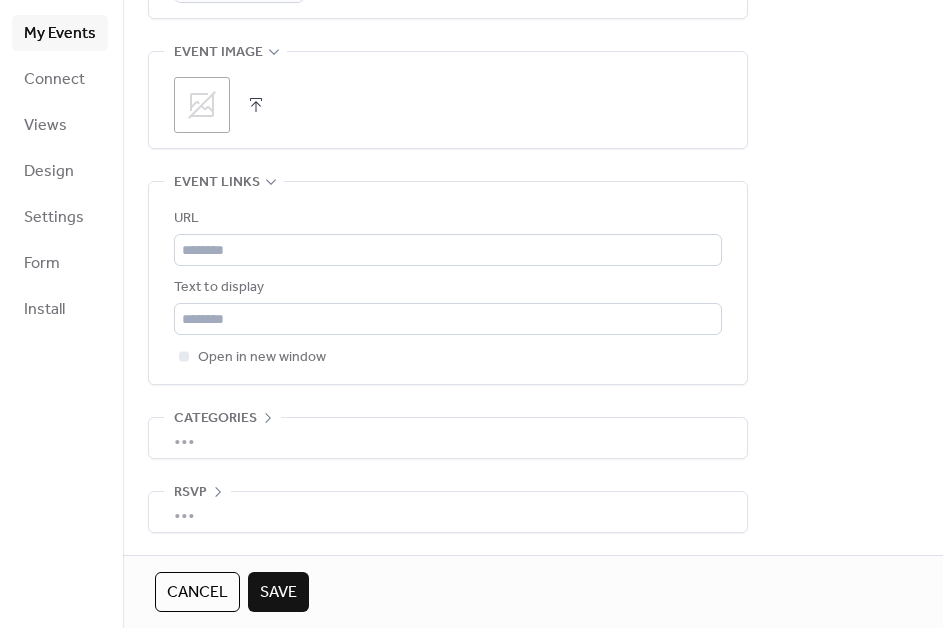 click on "Save" at bounding box center (278, 593) 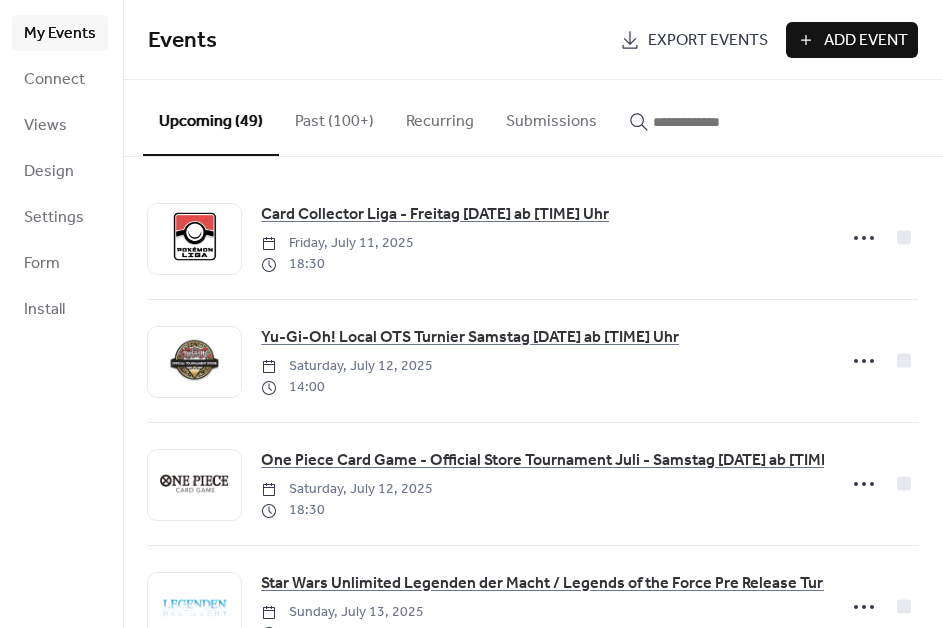 click on "Add Event" at bounding box center [866, 41] 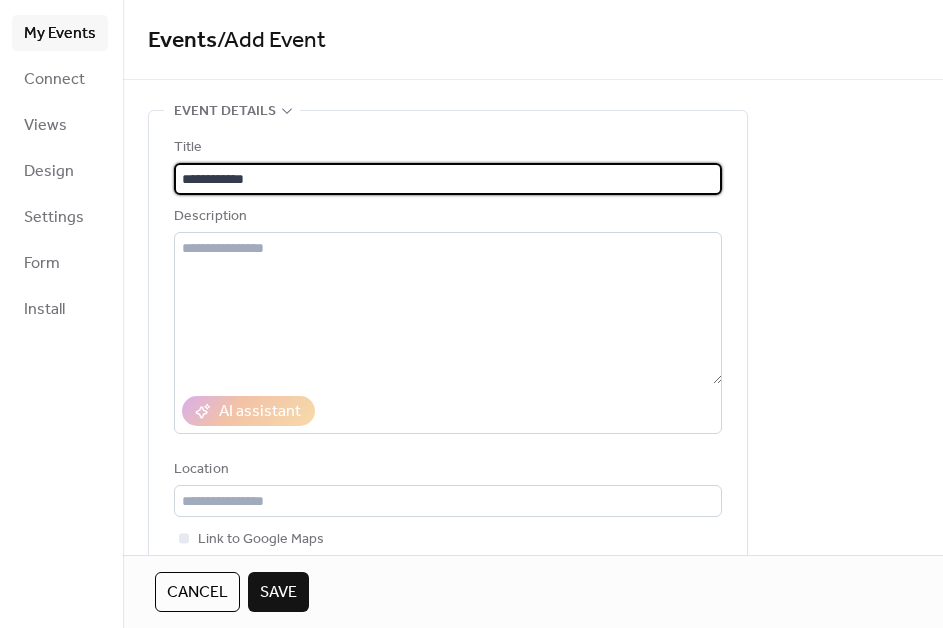 type on "**********" 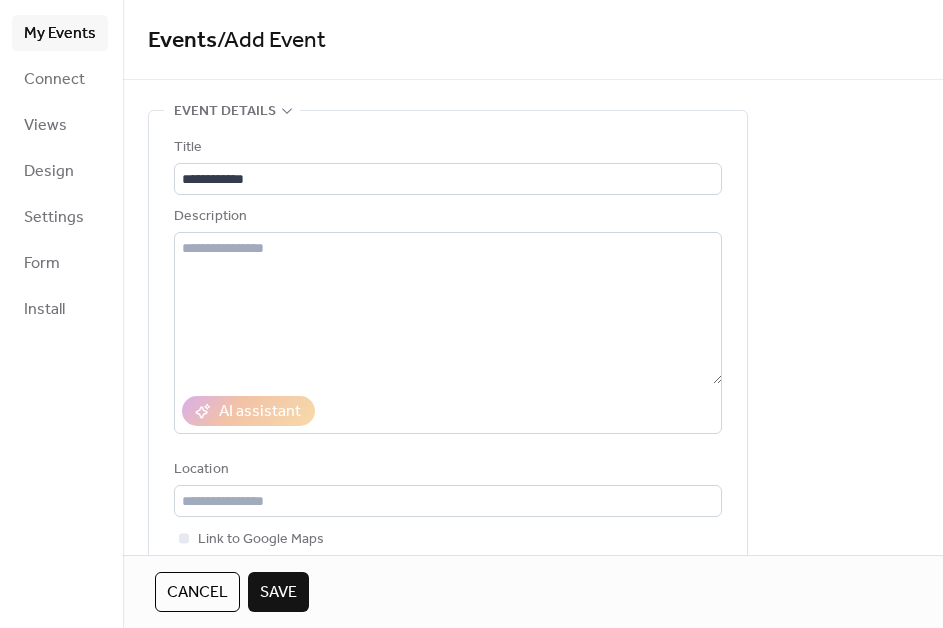 click on "**********" at bounding box center [533, 827] 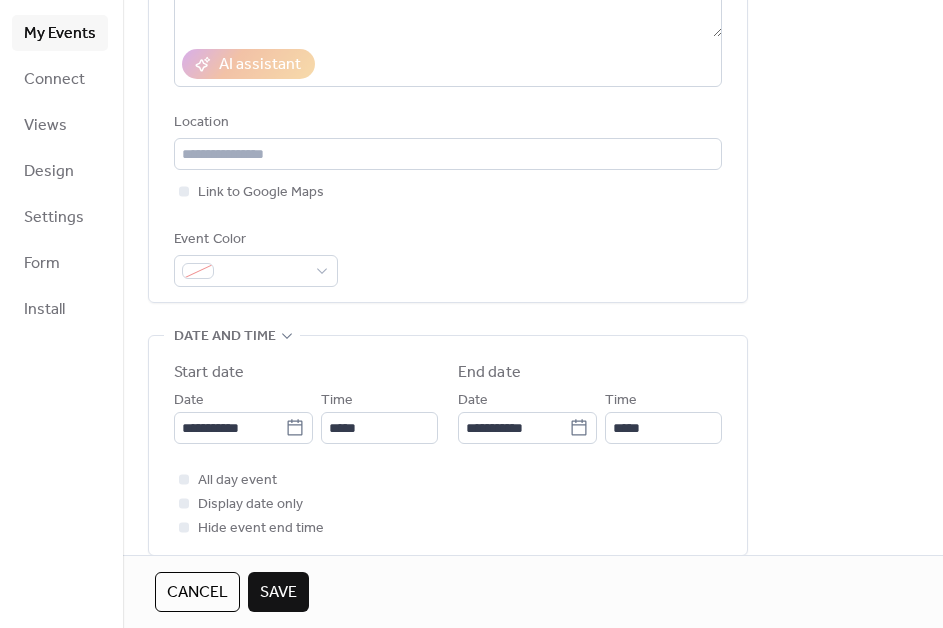 scroll, scrollTop: 357, scrollLeft: 0, axis: vertical 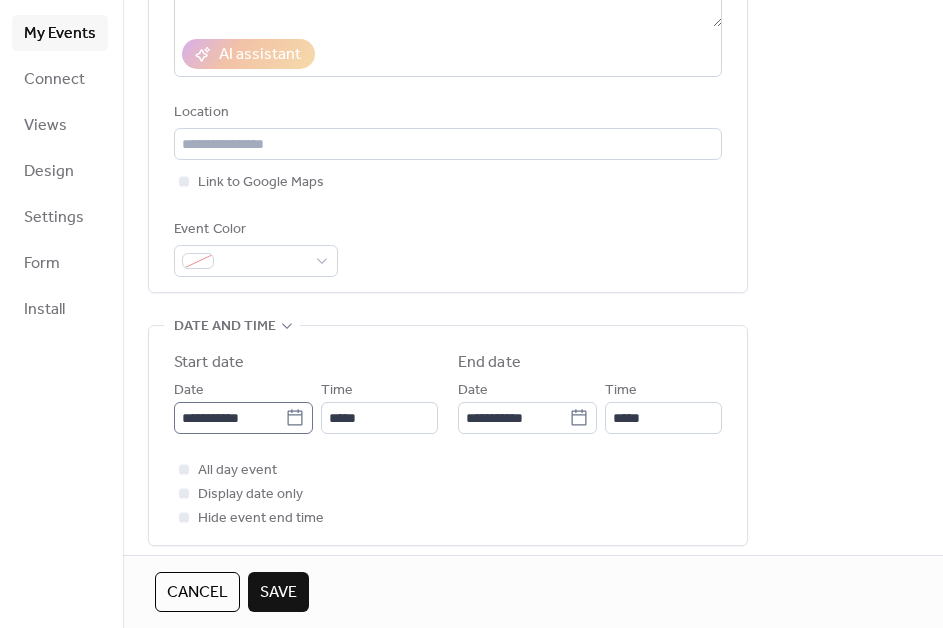 click 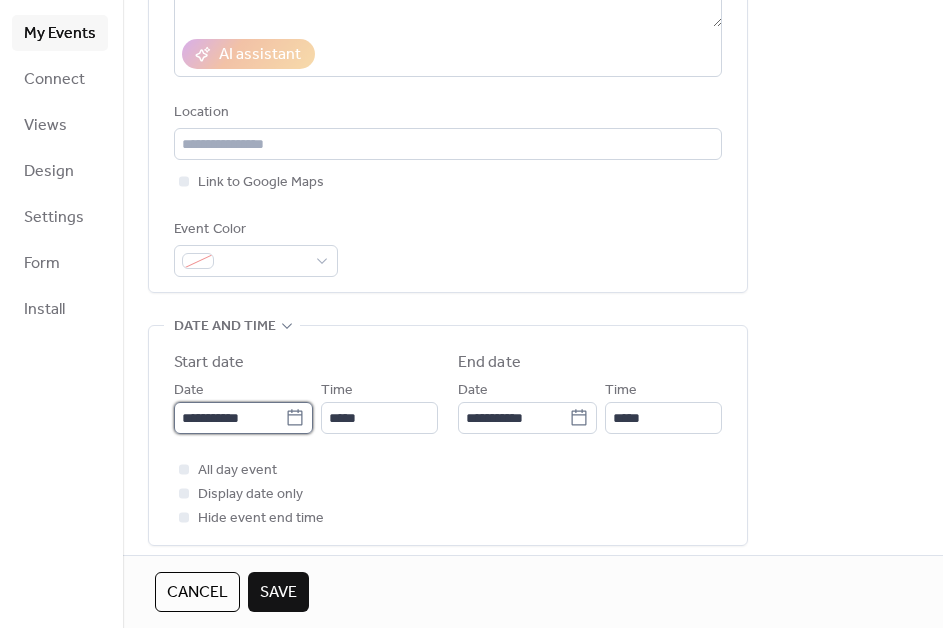 click on "**********" at bounding box center (229, 418) 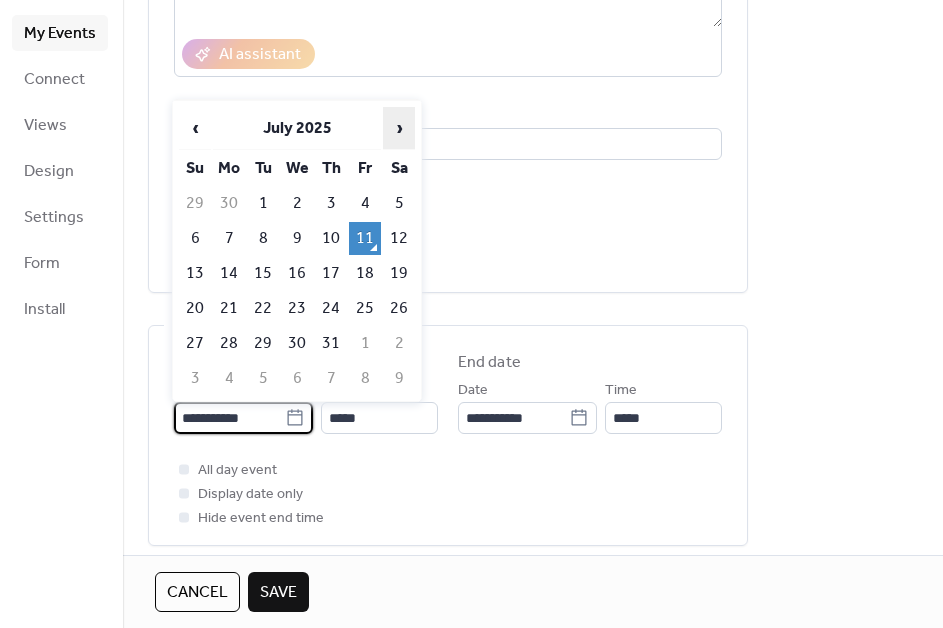 click on "›" at bounding box center [399, 128] 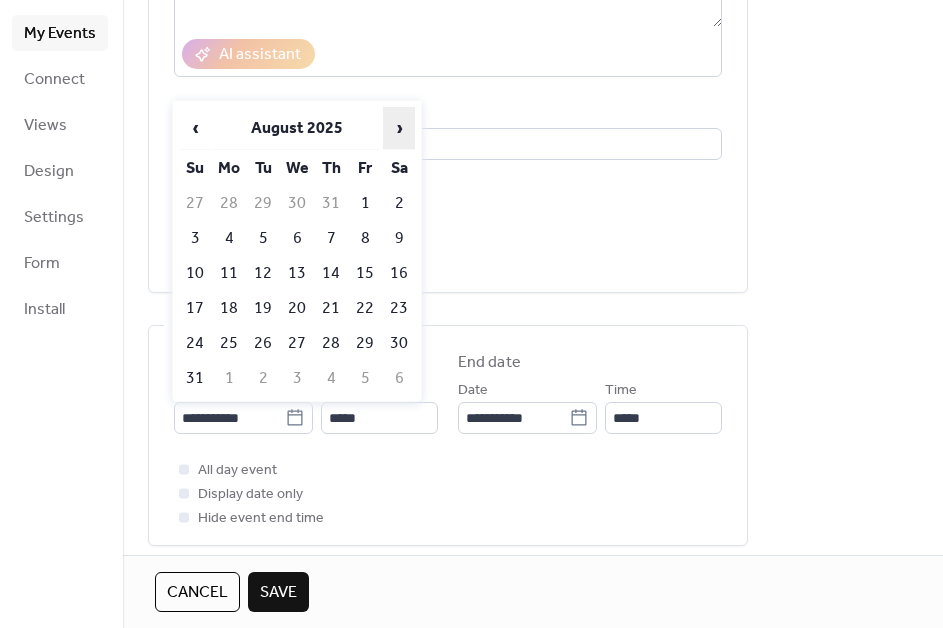 click on "›" at bounding box center [399, 128] 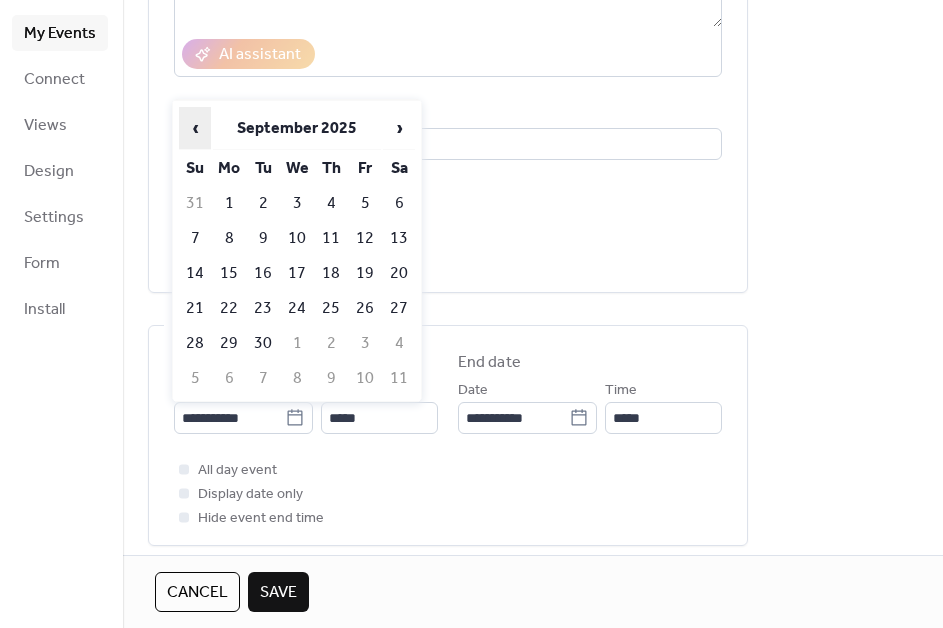 click on "‹" at bounding box center [195, 128] 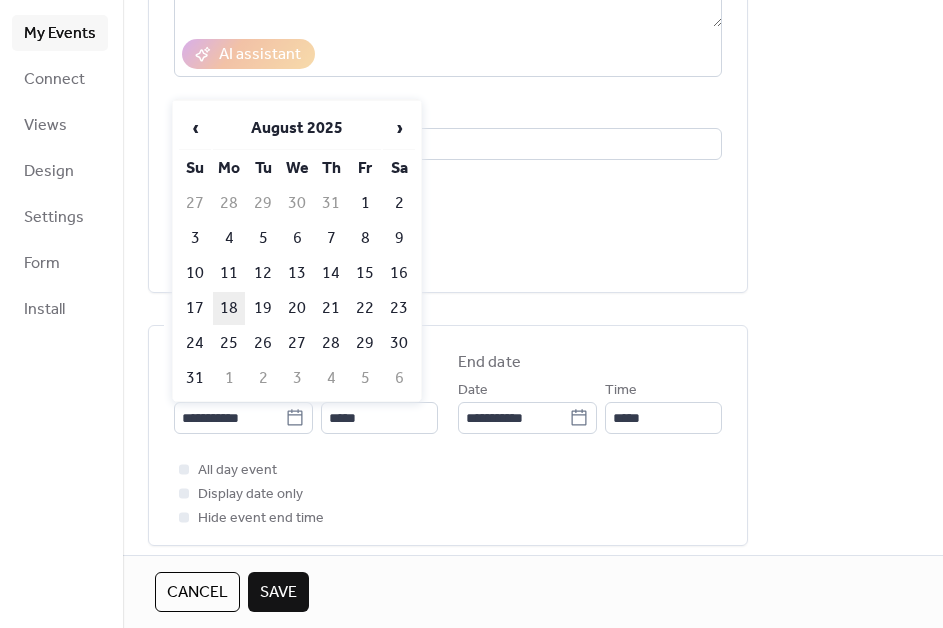 click on "18" at bounding box center (229, 308) 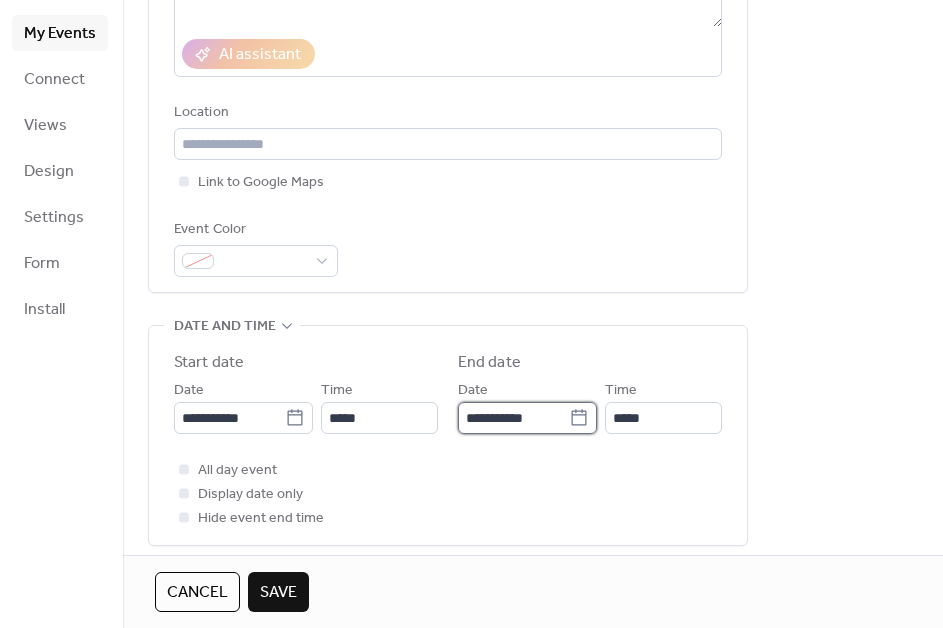 click on "**********" at bounding box center (513, 418) 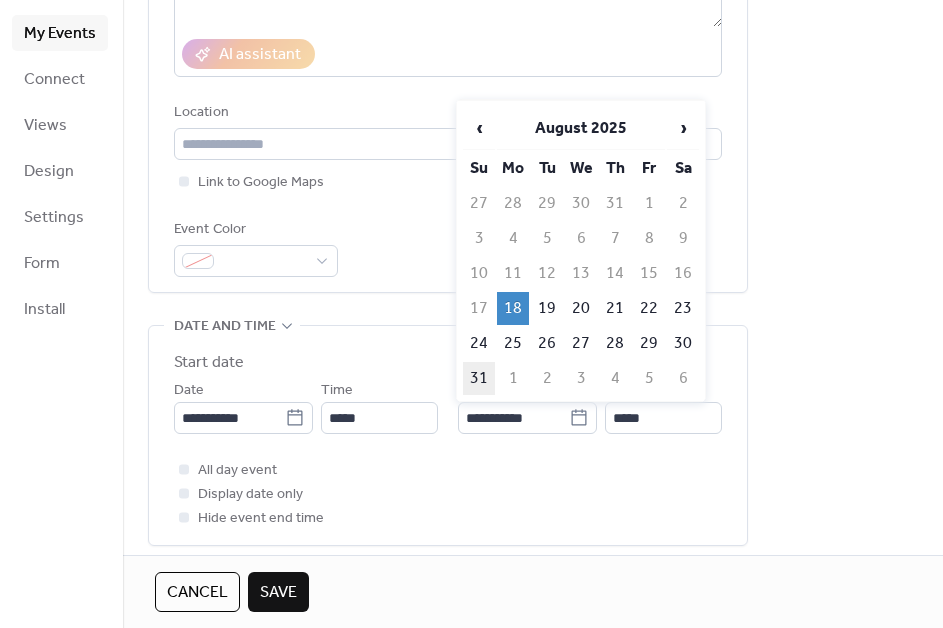click on "31" at bounding box center [479, 378] 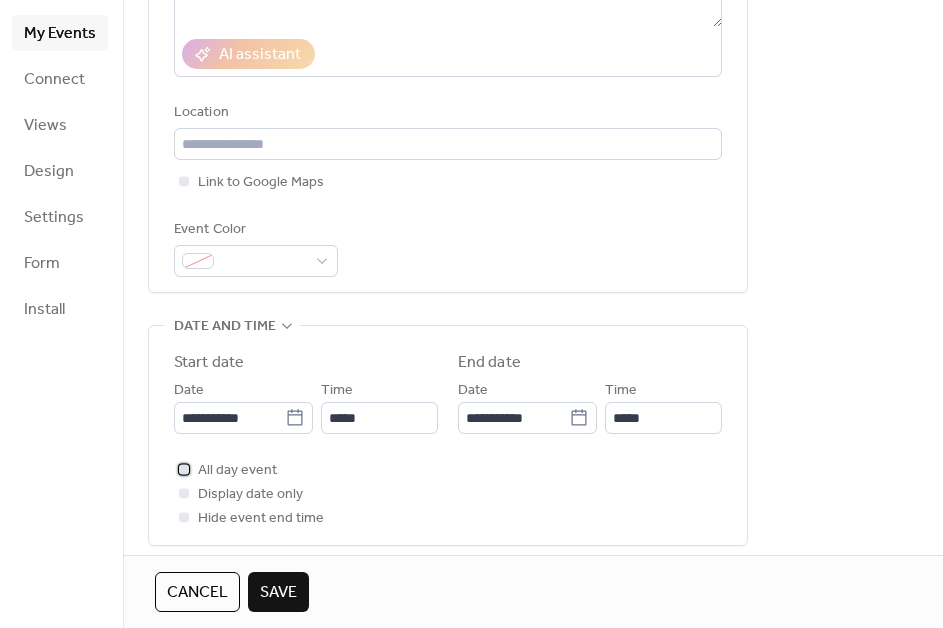 click at bounding box center (184, 469) 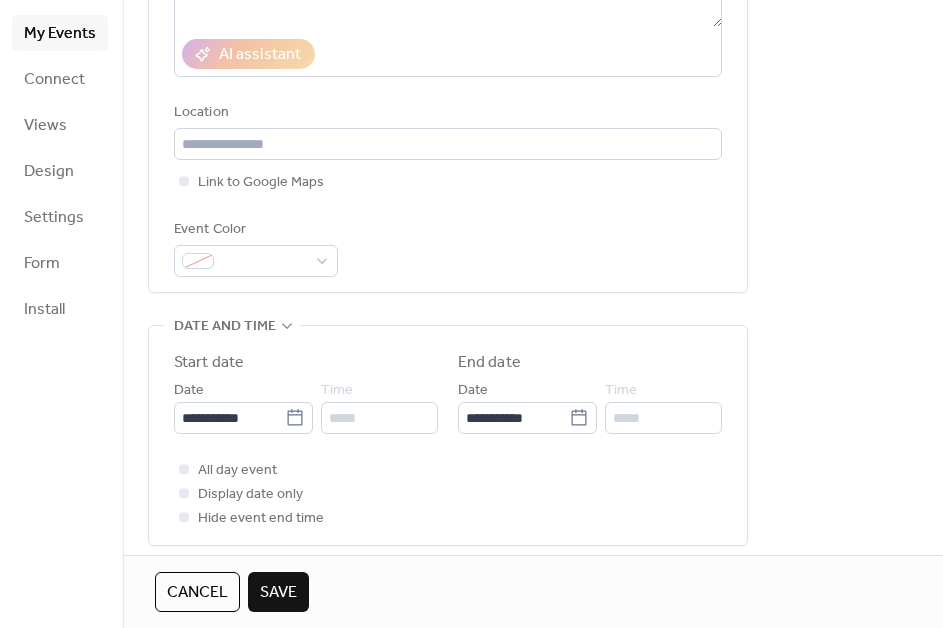 click on "All day event Display date only Hide event end time" at bounding box center [448, 494] 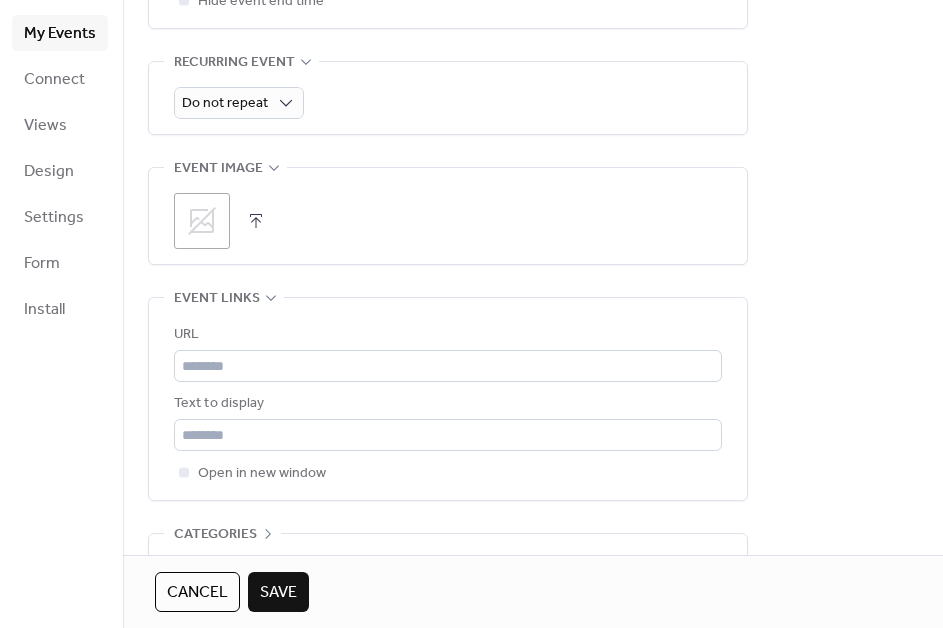 scroll, scrollTop: 990, scrollLeft: 0, axis: vertical 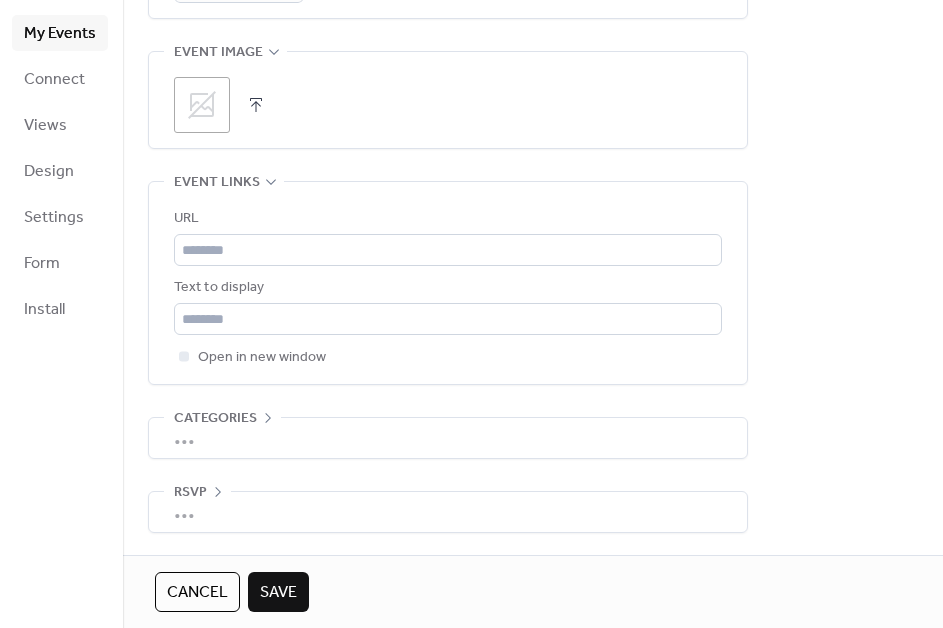 click on "Save" at bounding box center (278, 592) 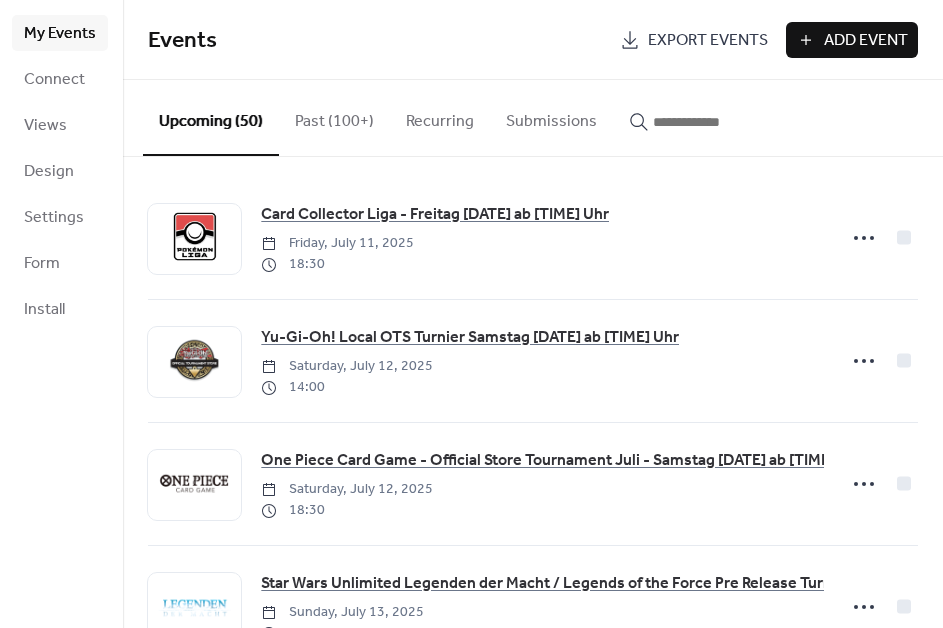 click on "Add Event" at bounding box center (866, 41) 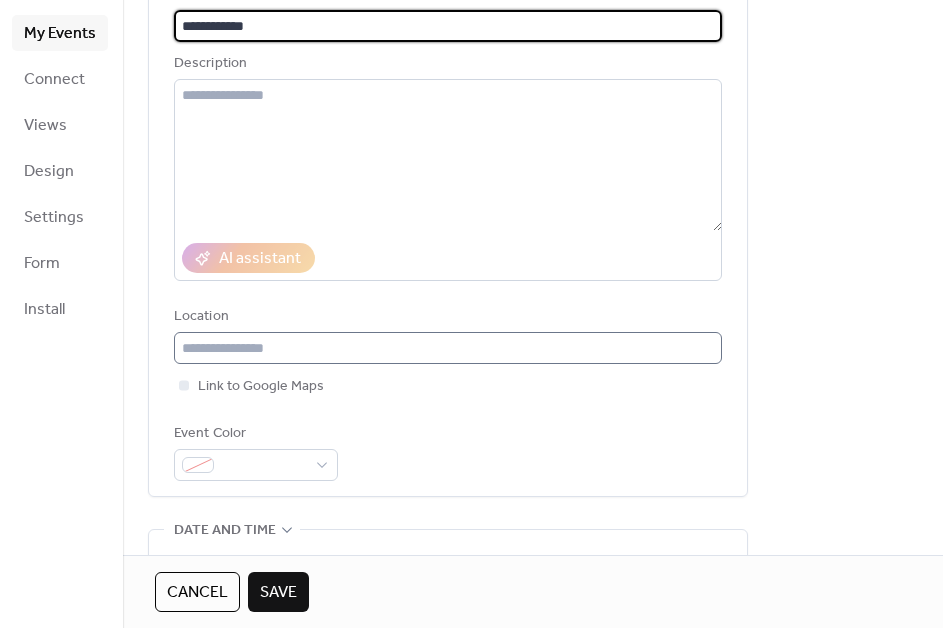 scroll, scrollTop: 332, scrollLeft: 0, axis: vertical 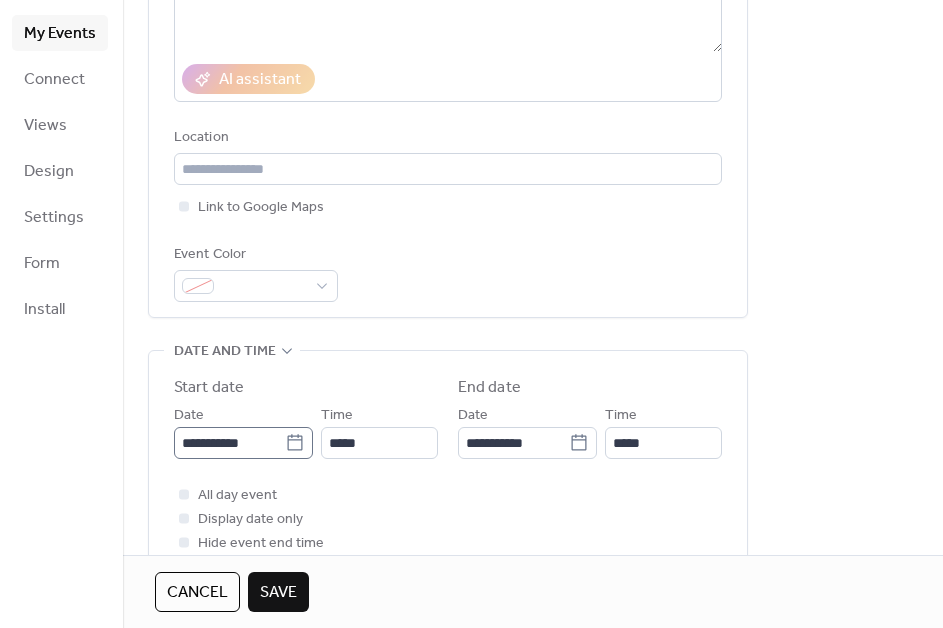 type on "**********" 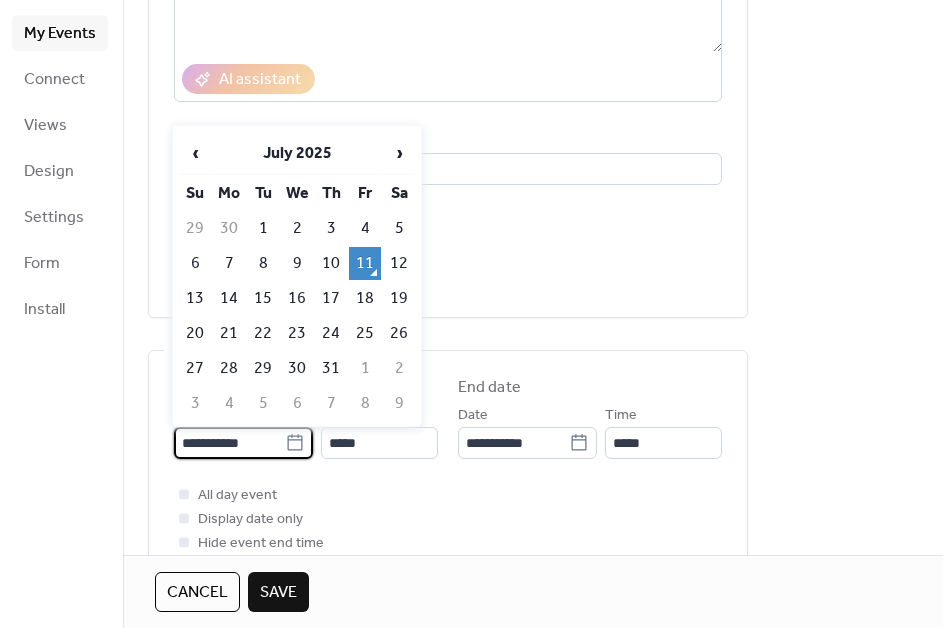 click on "**********" at bounding box center [229, 443] 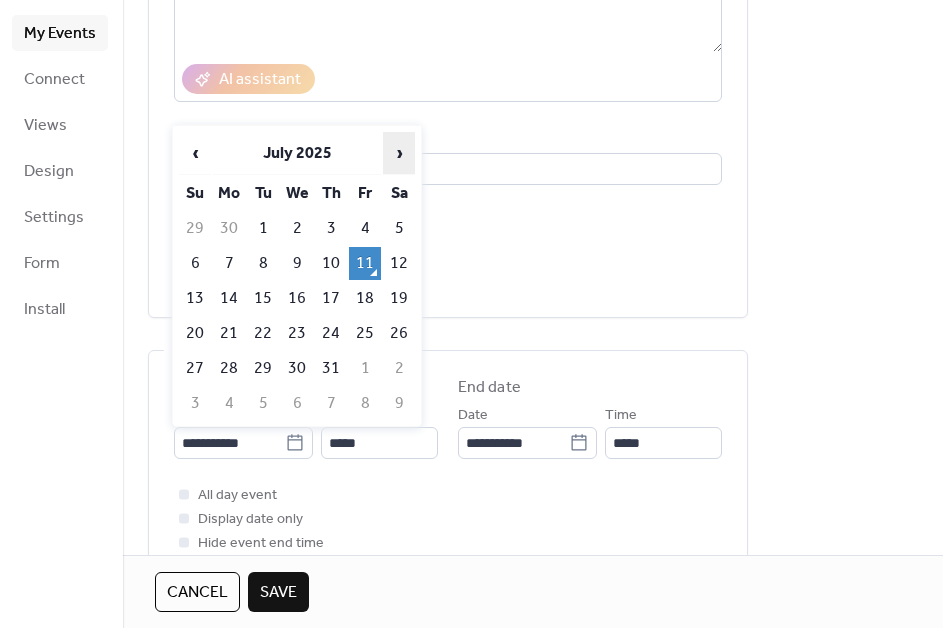click on "›" at bounding box center (399, 153) 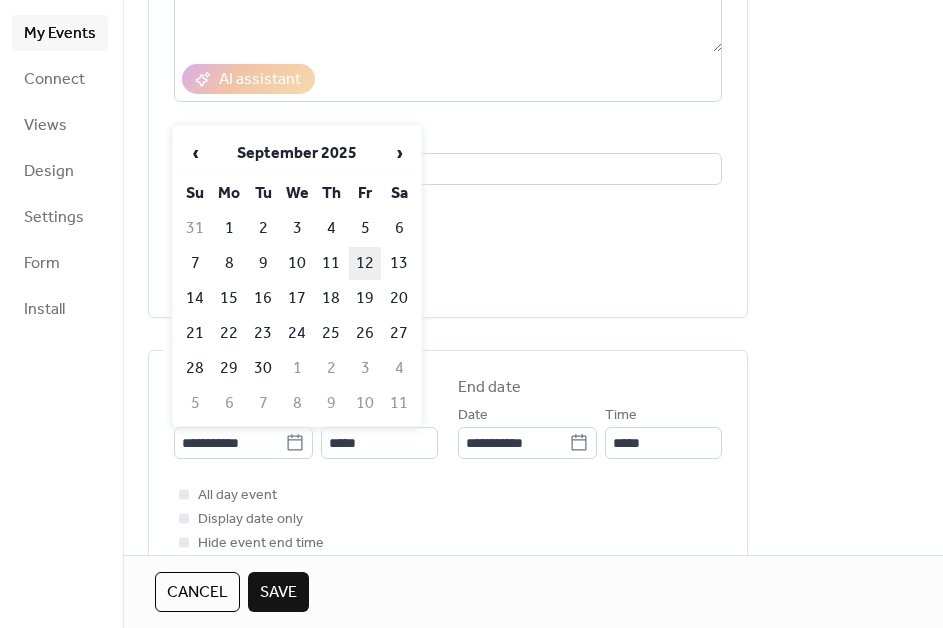 click on "12" at bounding box center [365, 263] 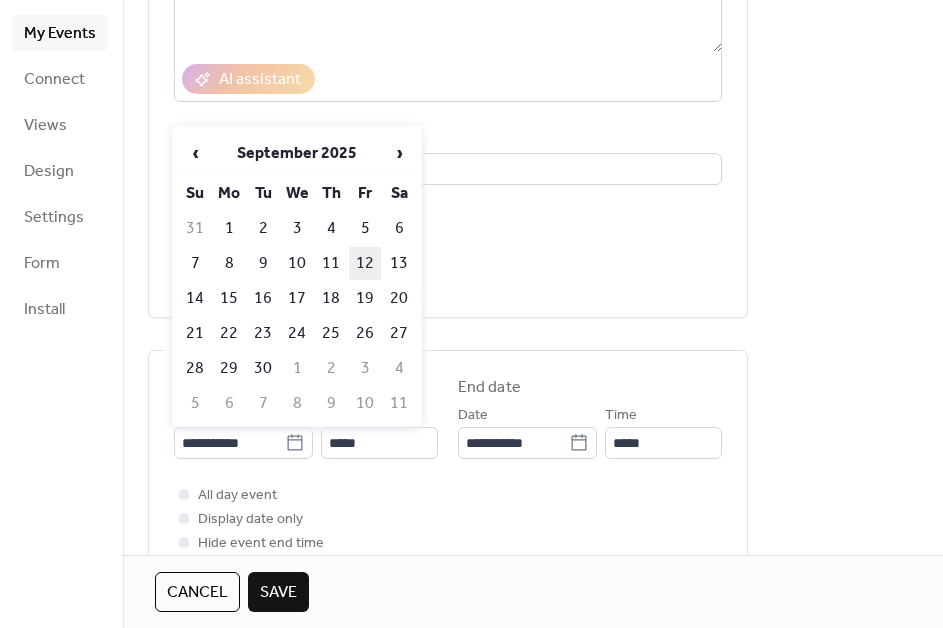 type on "**********" 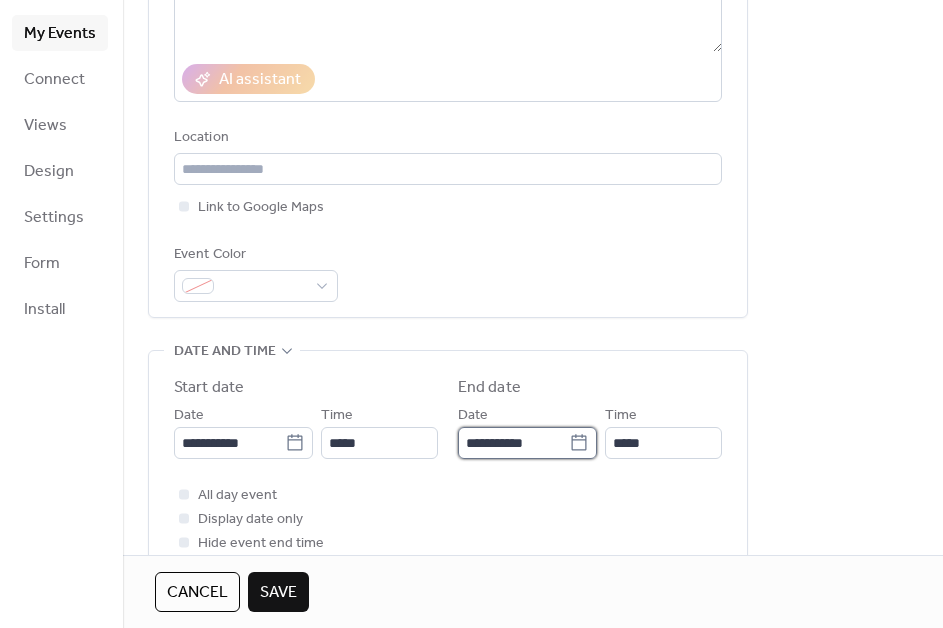 click on "**********" at bounding box center [513, 443] 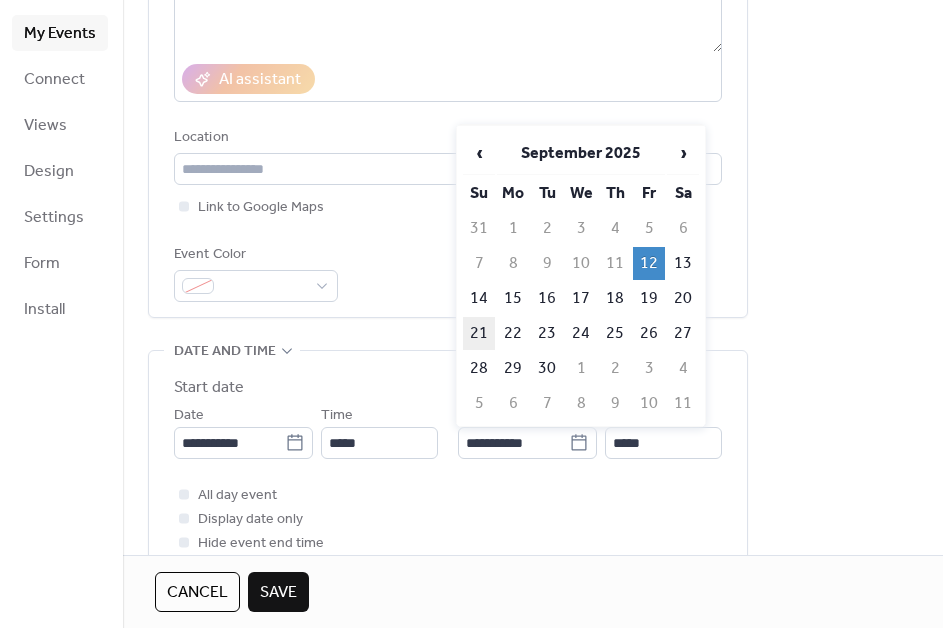 click on "21" at bounding box center (479, 333) 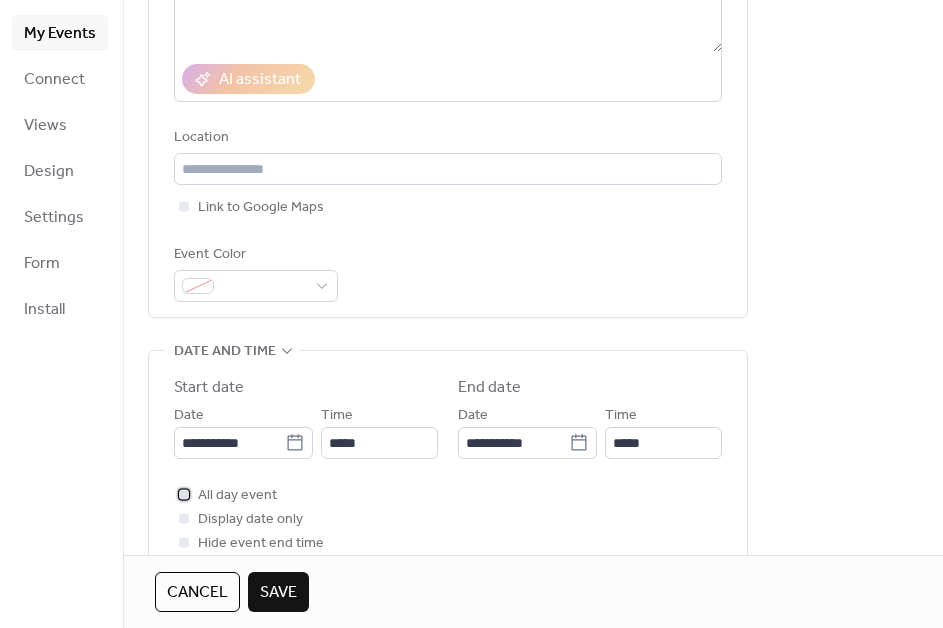 click at bounding box center [184, 494] 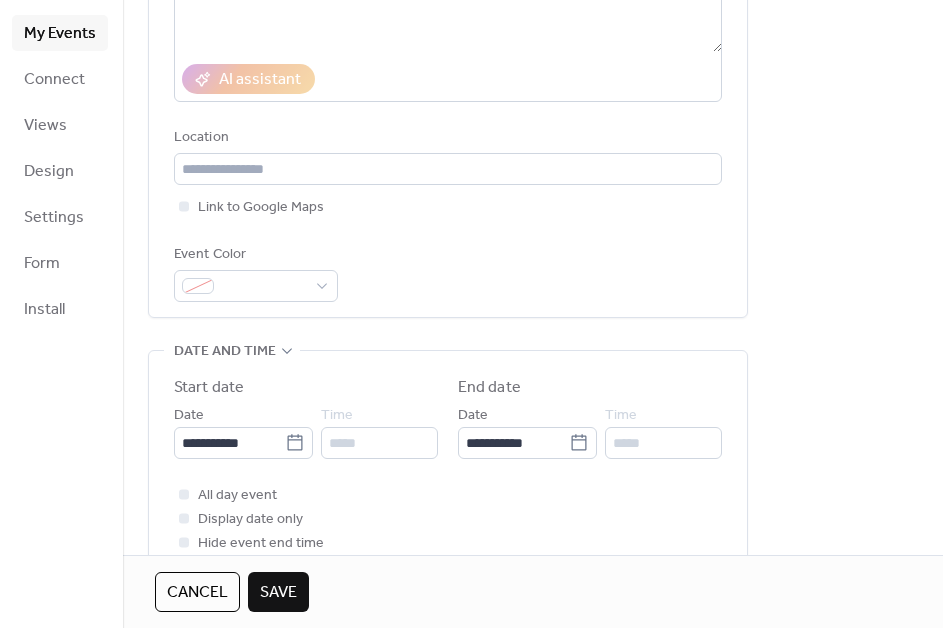 click on "**********" at bounding box center [448, 465] 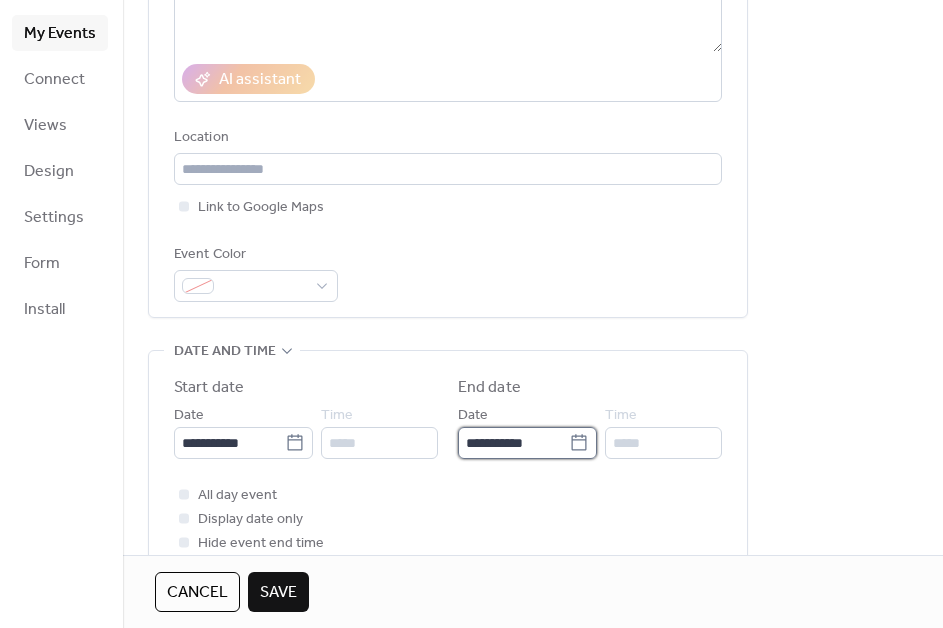 click on "**********" at bounding box center [513, 443] 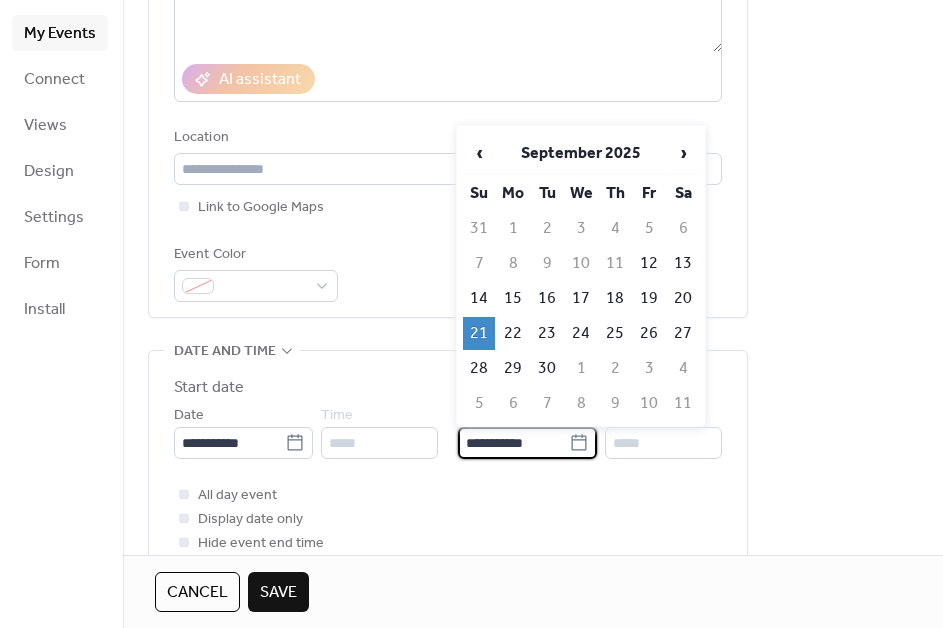 click on "All day event Display date only Hide event end time" at bounding box center (448, 519) 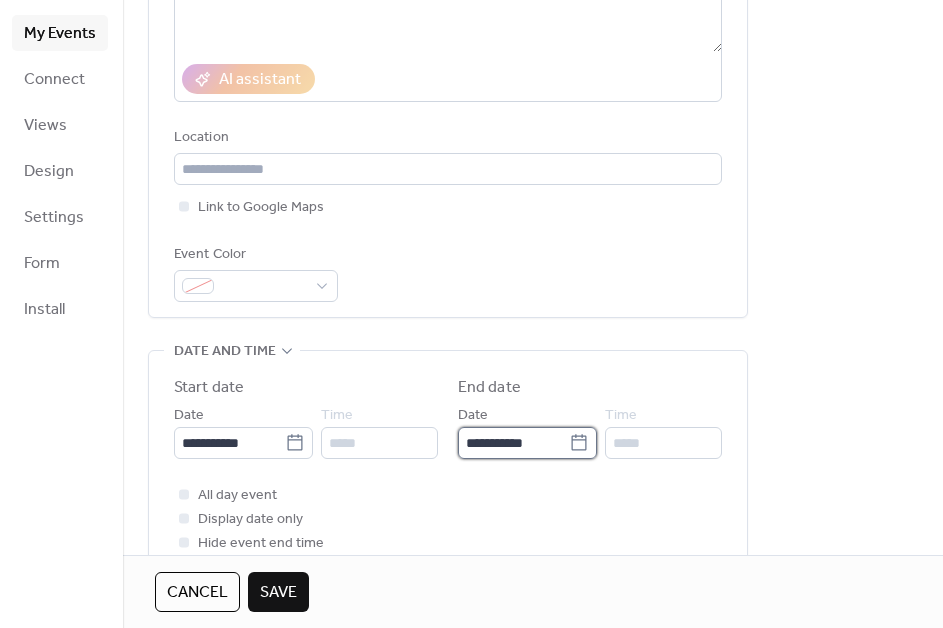 click on "**********" at bounding box center (513, 443) 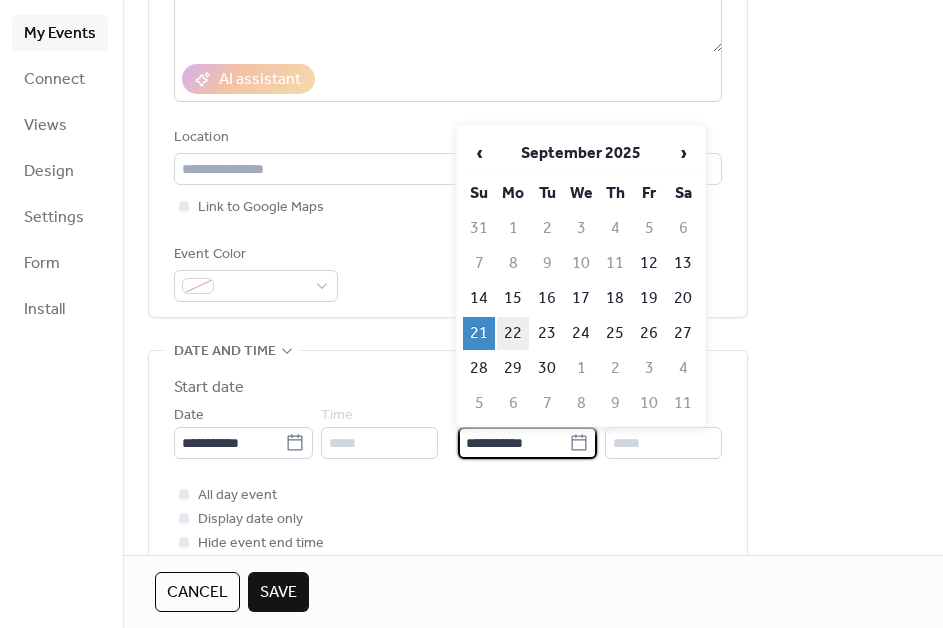 click on "22" at bounding box center (513, 333) 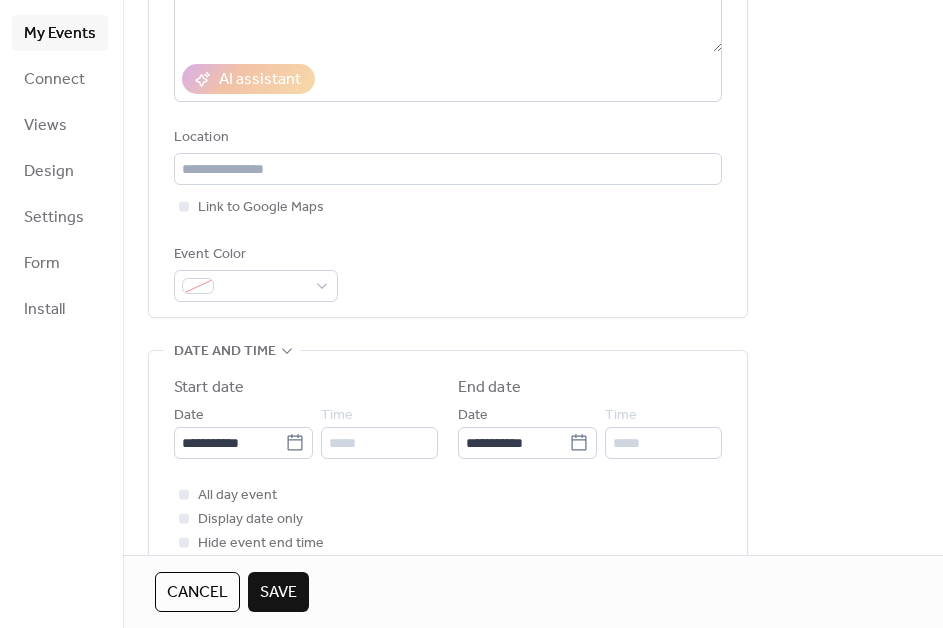 click on "All day event Display date only Hide event end time" at bounding box center (448, 519) 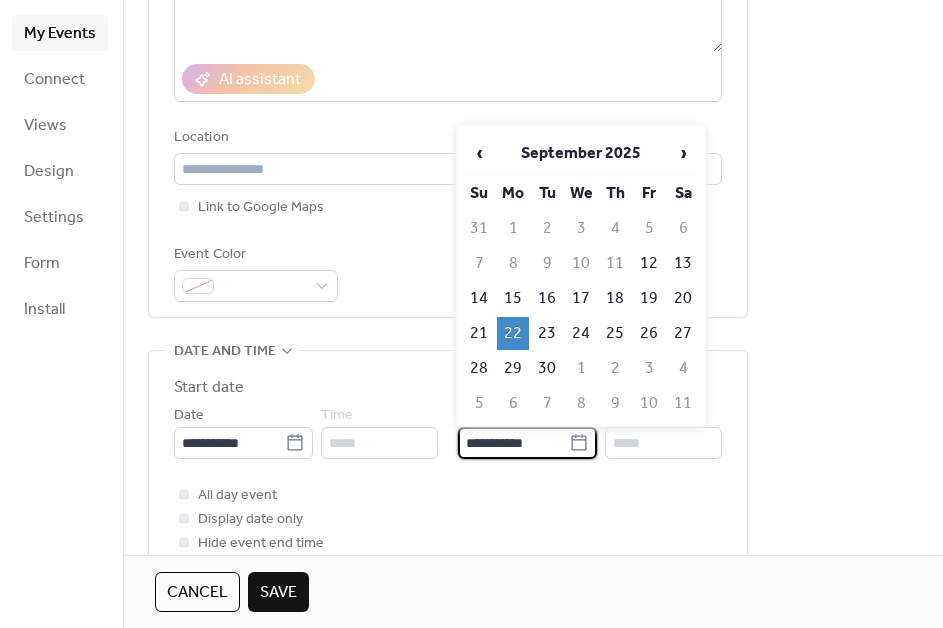 click on "**********" at bounding box center [471, 314] 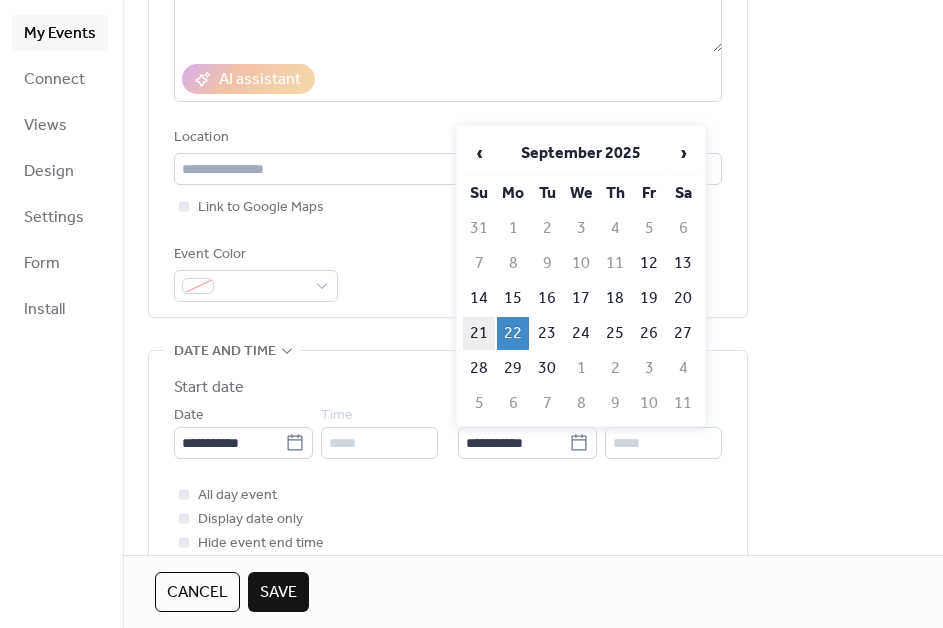 click on "21" at bounding box center [479, 333] 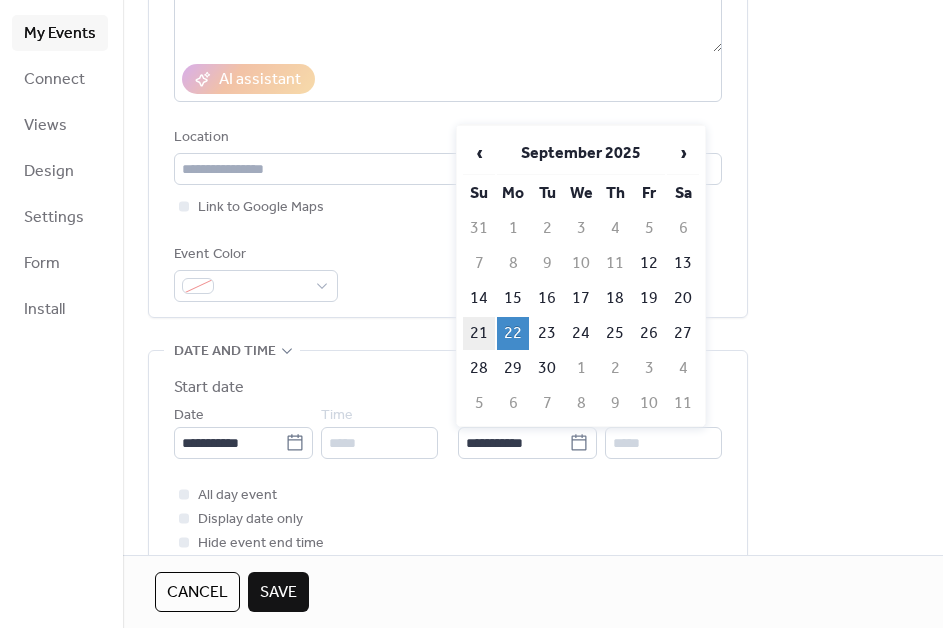 type on "**********" 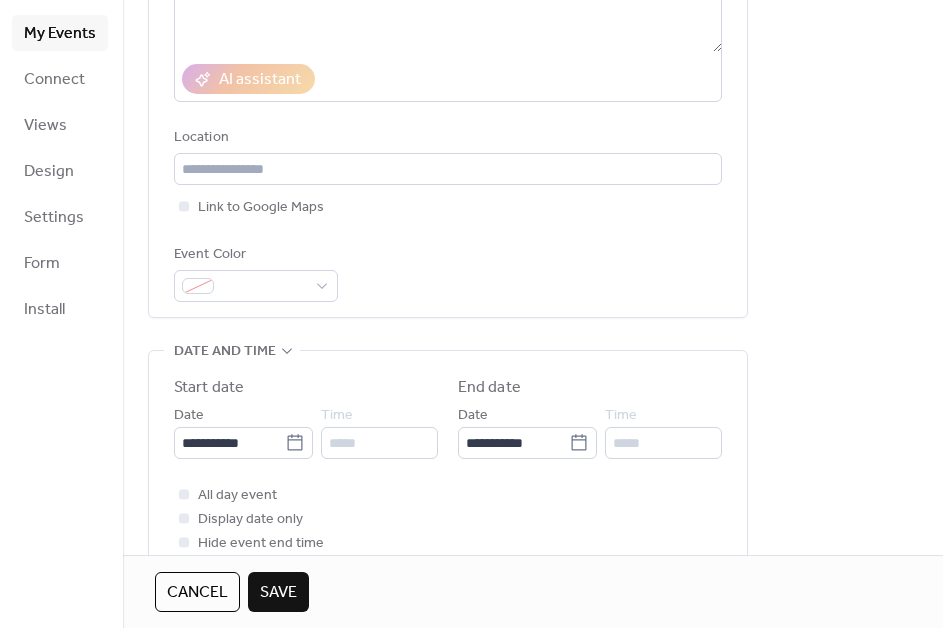 click on "**********" at bounding box center (533, 495) 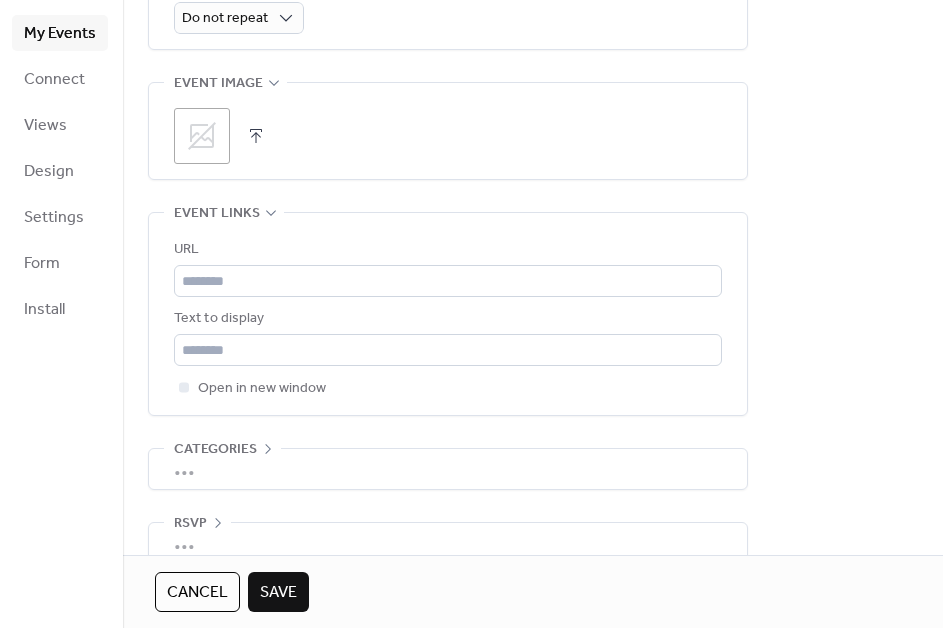 scroll, scrollTop: 990, scrollLeft: 0, axis: vertical 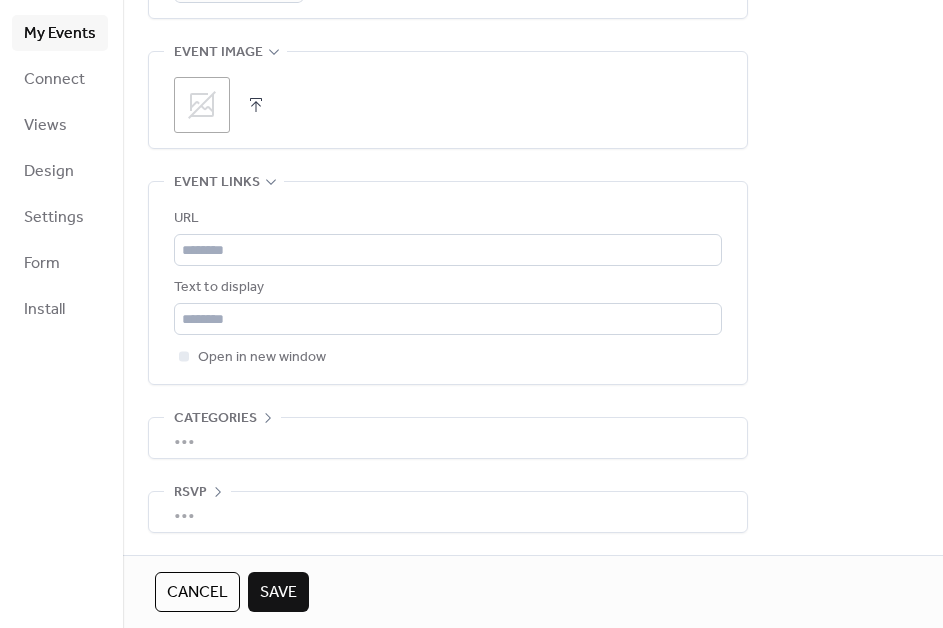 click on "Save" at bounding box center (278, 592) 